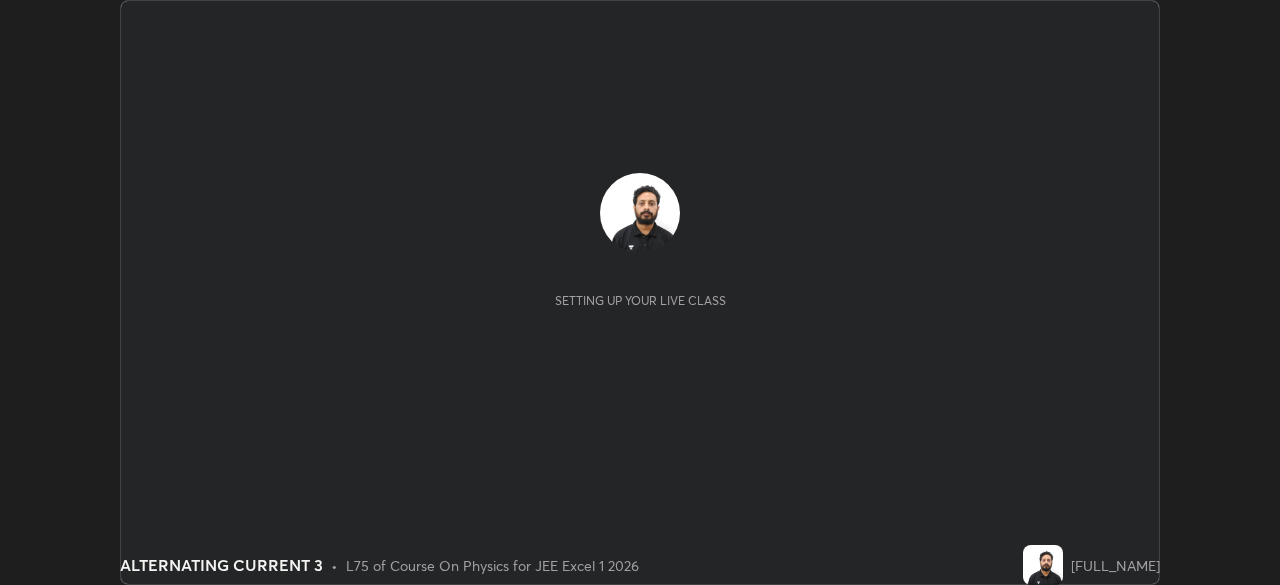 scroll, scrollTop: 0, scrollLeft: 0, axis: both 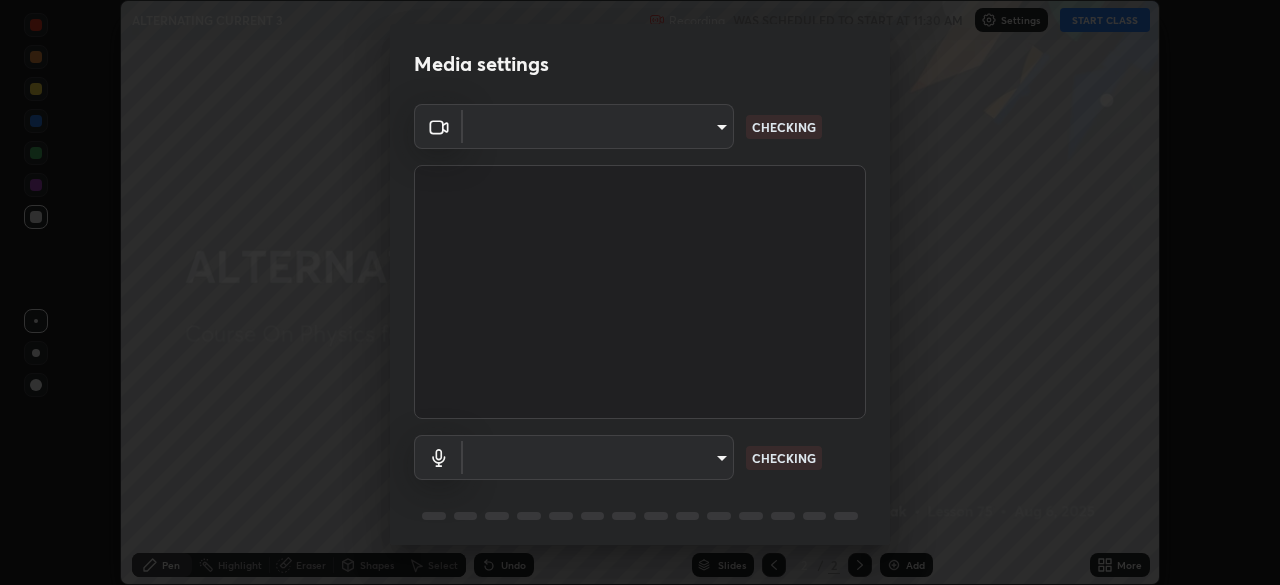 type on "7ffe746ce8ca42343a89eba51defe17308df5f7c8fbb39045481897f6e7d0854" 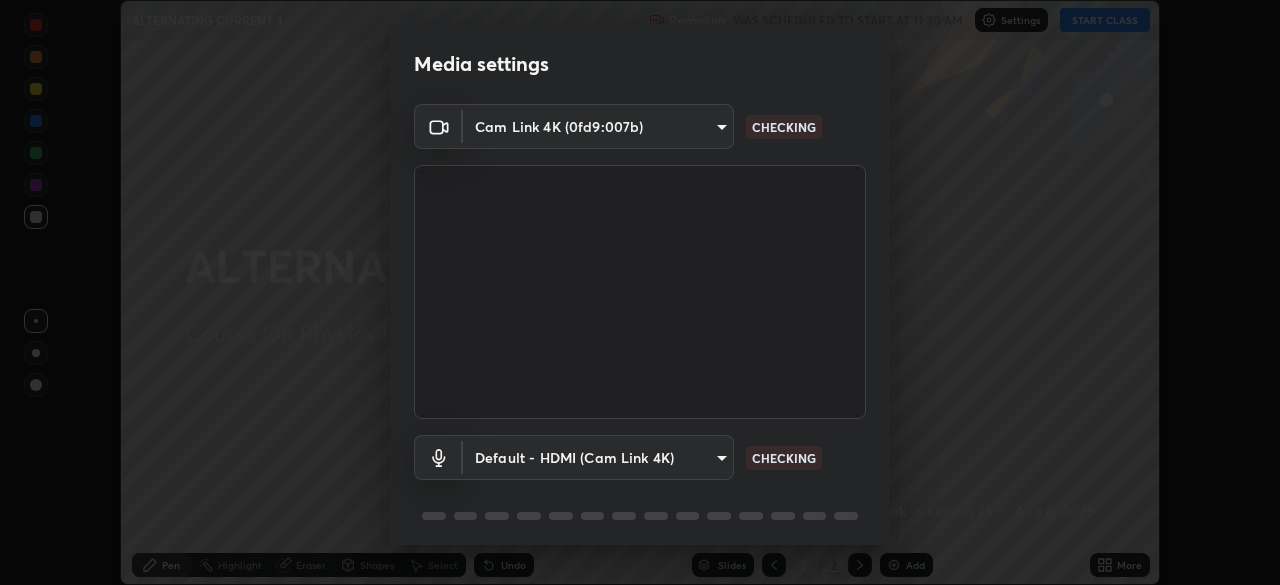 scroll, scrollTop: 71, scrollLeft: 0, axis: vertical 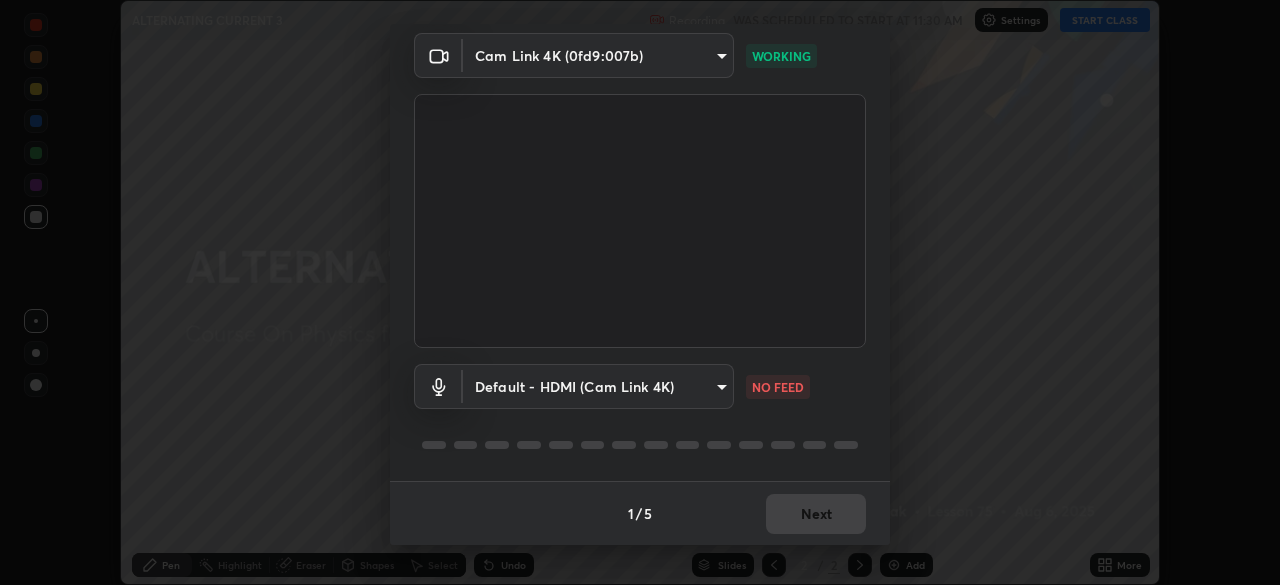 click on "Erase all ALTERNATING CURRENT 3 Recording WAS SCHEDULED TO START AT  11:30 AM Settings START CLASS Setting up your live class ALTERNATING CURRENT 3 • L75 of Course On Physics for JEE Excel 1 2026 [FULL_NAME] Pen Highlight Eraser Shapes Select Undo Slides 2 / 2 Add More No doubts shared Encourage your learners to ask a doubt for better clarity Report an issue Reason for reporting Buffering Chat not working Audio - Video sync issue Educator video quality low ​ Attach an image Report Media settings Cam Link 4K (0fd9:007b) 7ffe746ce8ca42343a89eba51defe17308df5f7c8fbb39045481897f6e7d0854 WORKING Default - HDMI (Cam Link 4K) default NO FEED 1 / 5 Next" at bounding box center [640, 292] 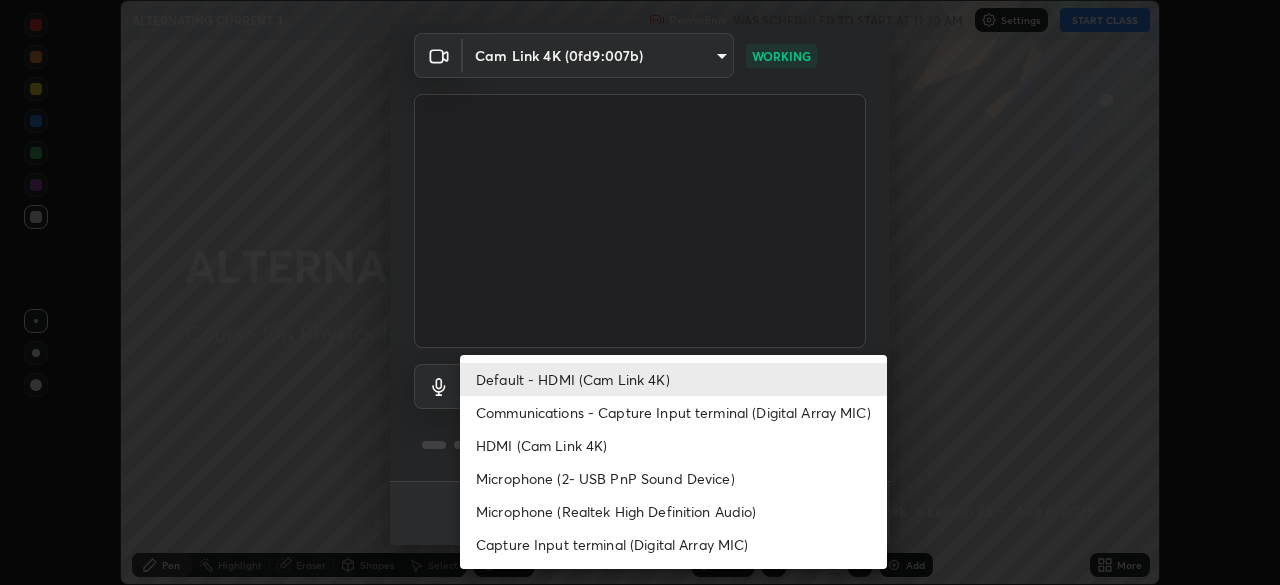 click on "Communications - Capture Input terminal (Digital Array MIC)" at bounding box center [673, 412] 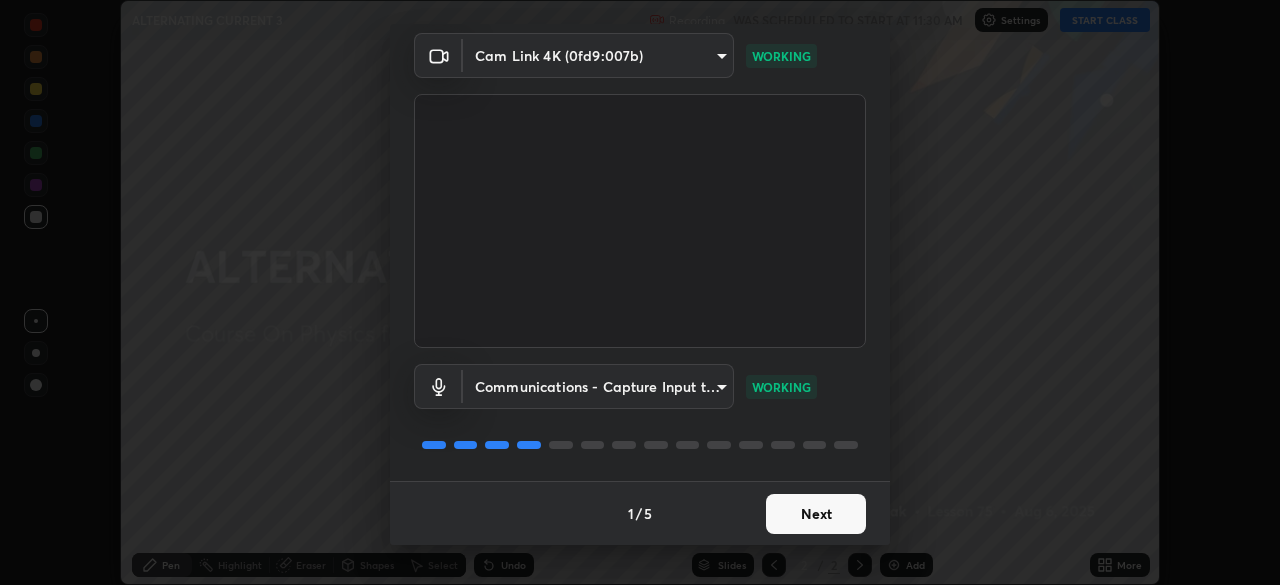 click on "Next" at bounding box center (816, 514) 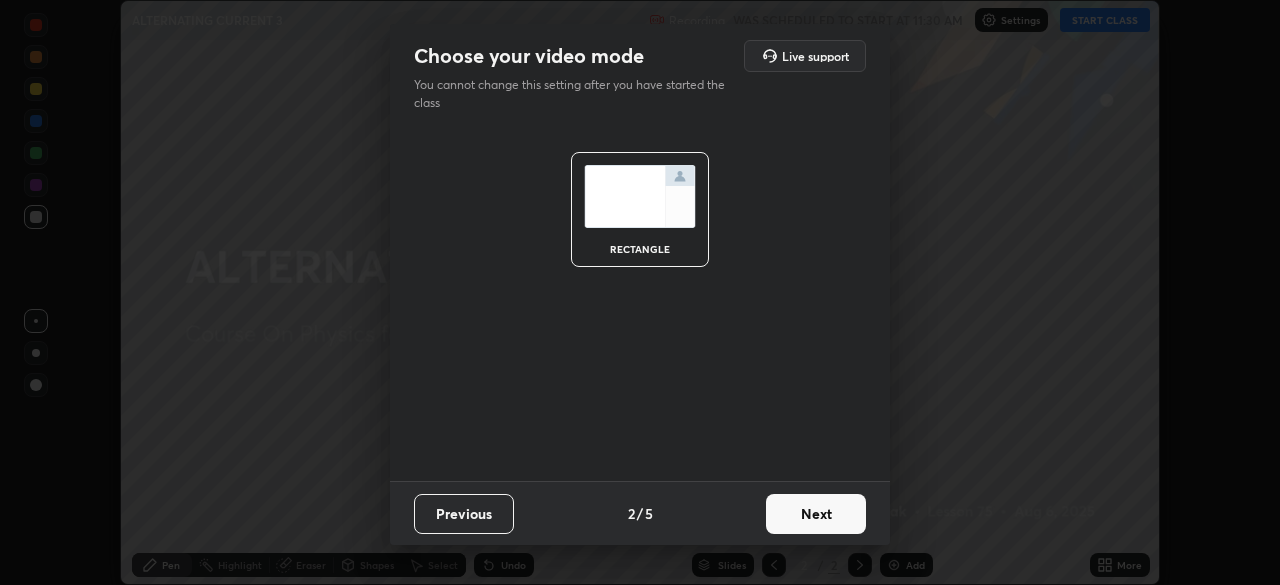 scroll, scrollTop: 0, scrollLeft: 0, axis: both 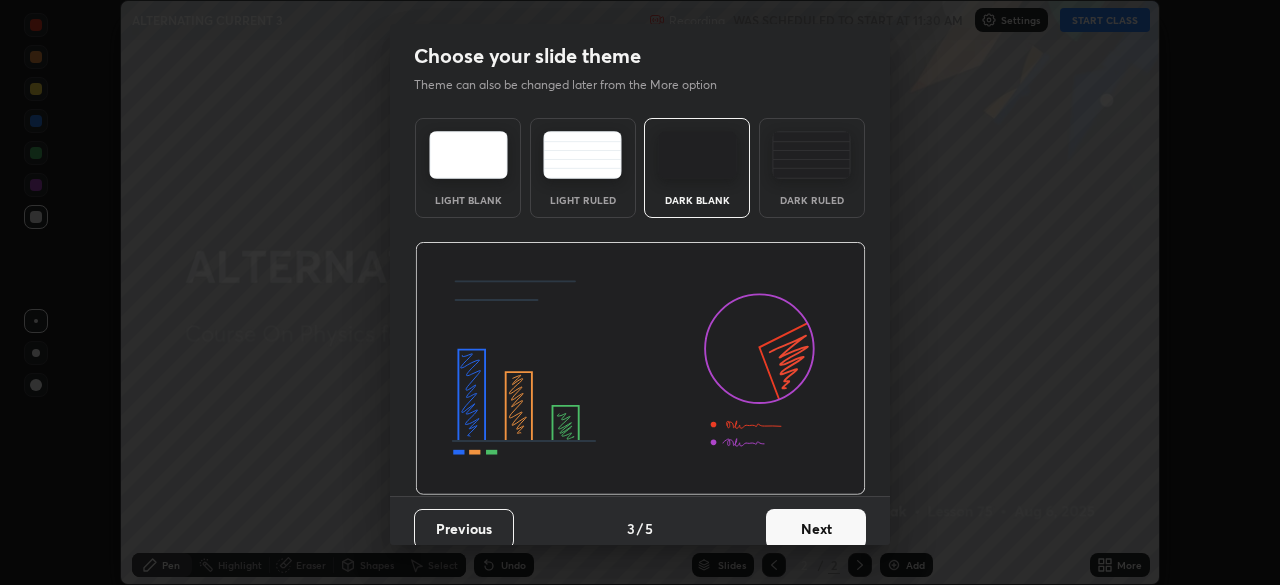 click on "Next" at bounding box center [816, 529] 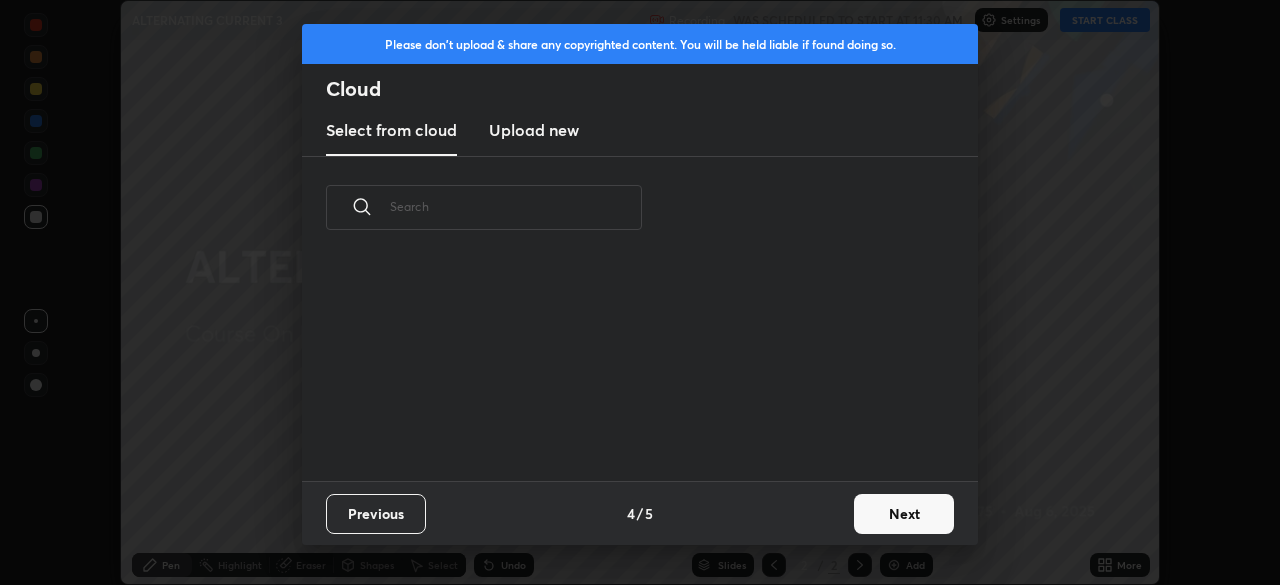 click on "Next" at bounding box center [904, 514] 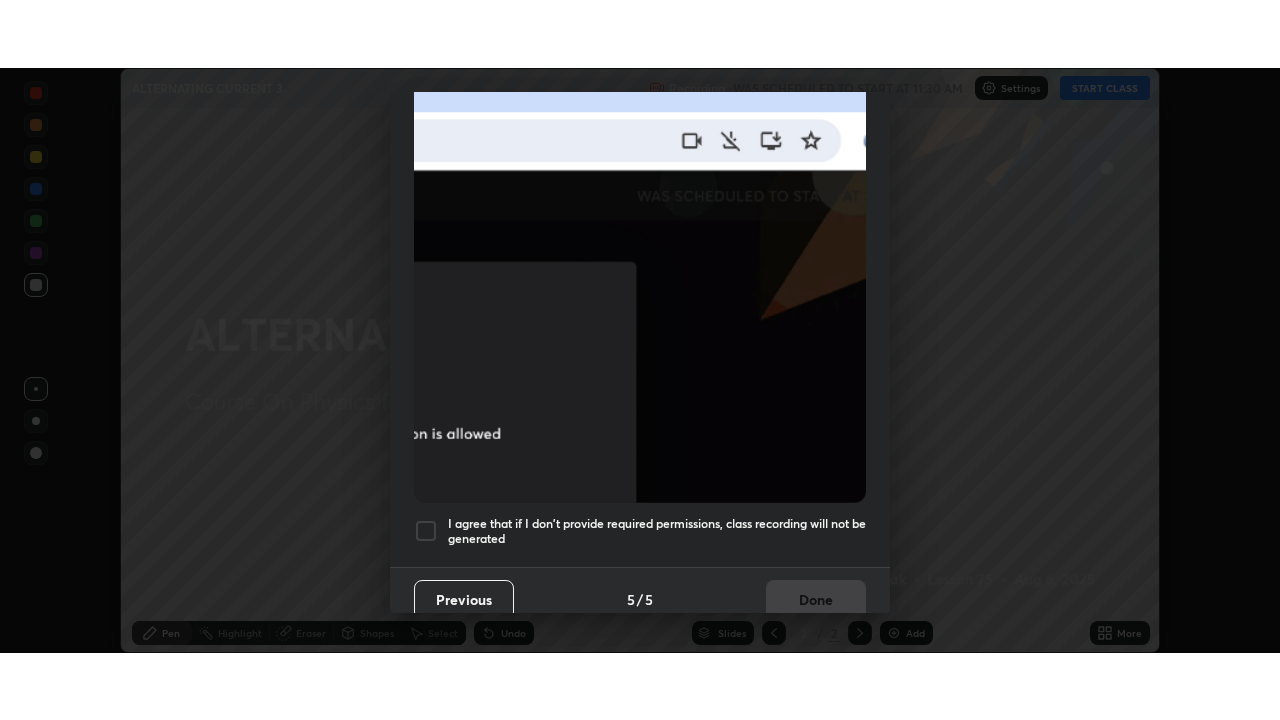 scroll, scrollTop: 479, scrollLeft: 0, axis: vertical 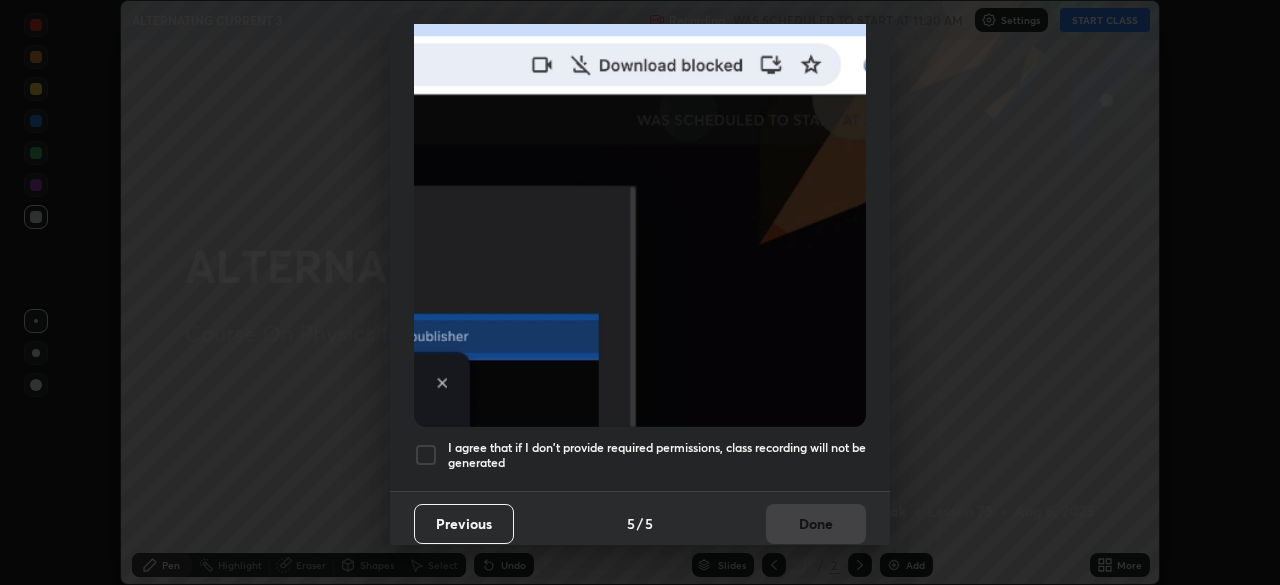 click at bounding box center (426, 455) 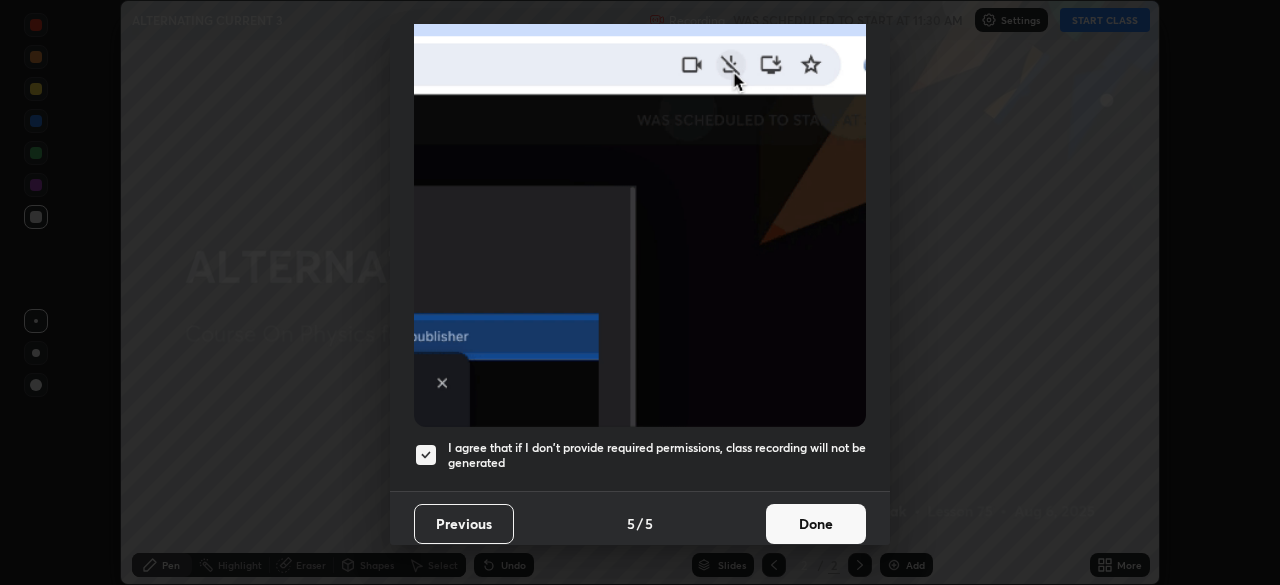 click on "Done" at bounding box center [816, 524] 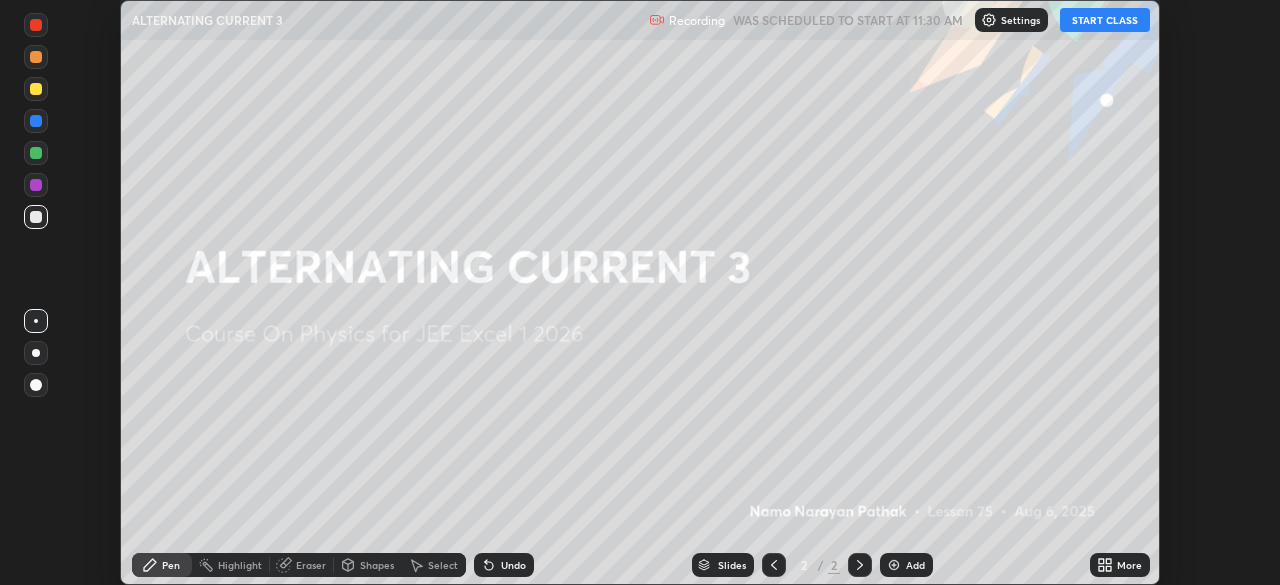 click on "START CLASS" at bounding box center [1105, 20] 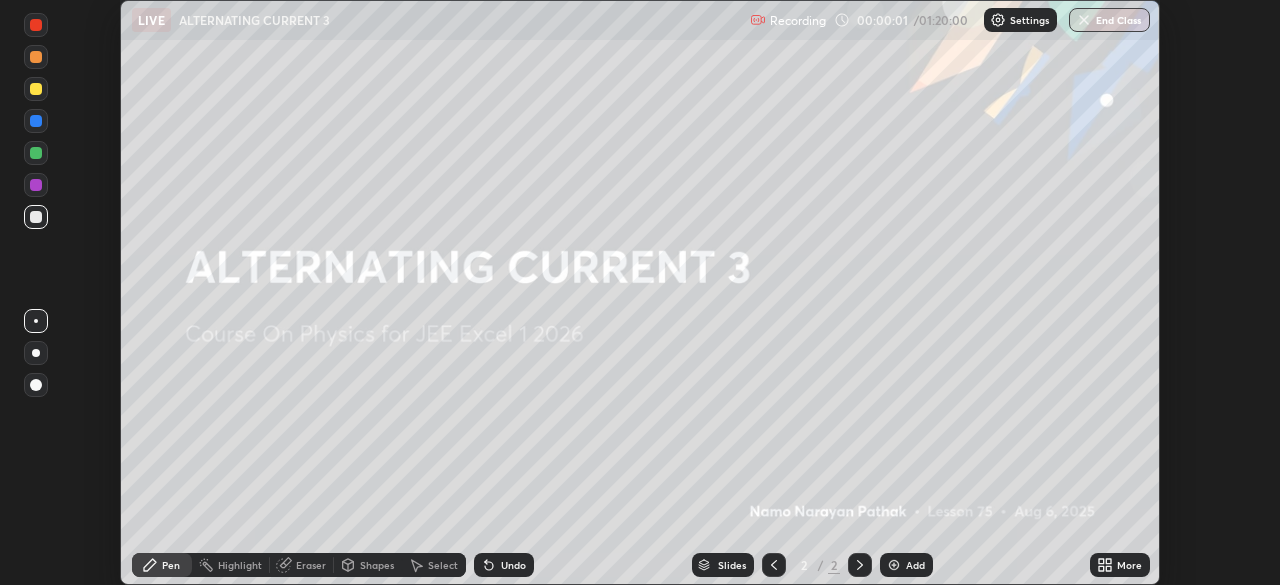 click 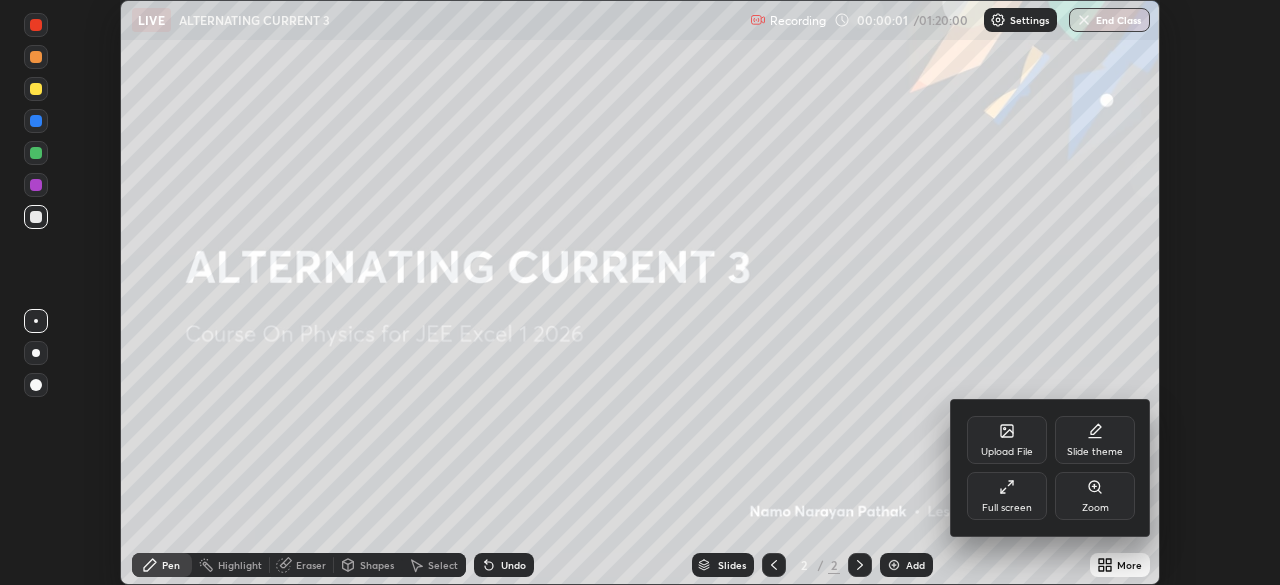 click on "Full screen" at bounding box center (1007, 496) 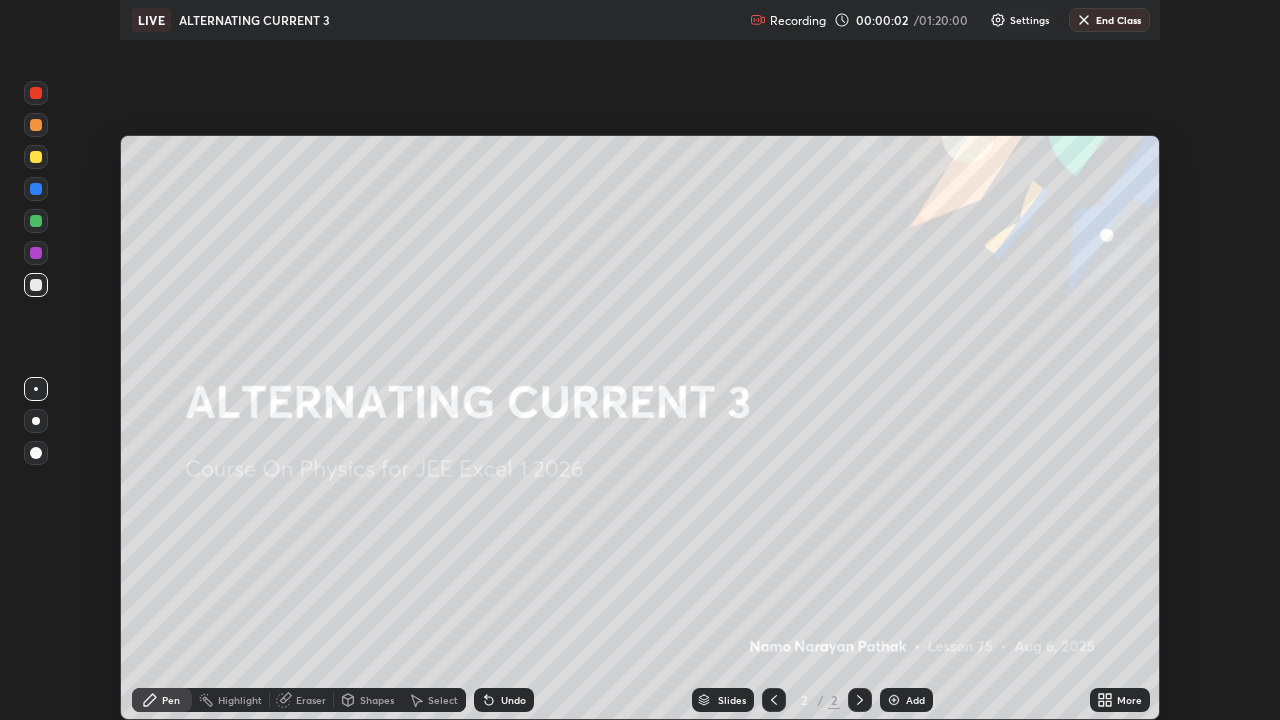 scroll, scrollTop: 99280, scrollLeft: 98720, axis: both 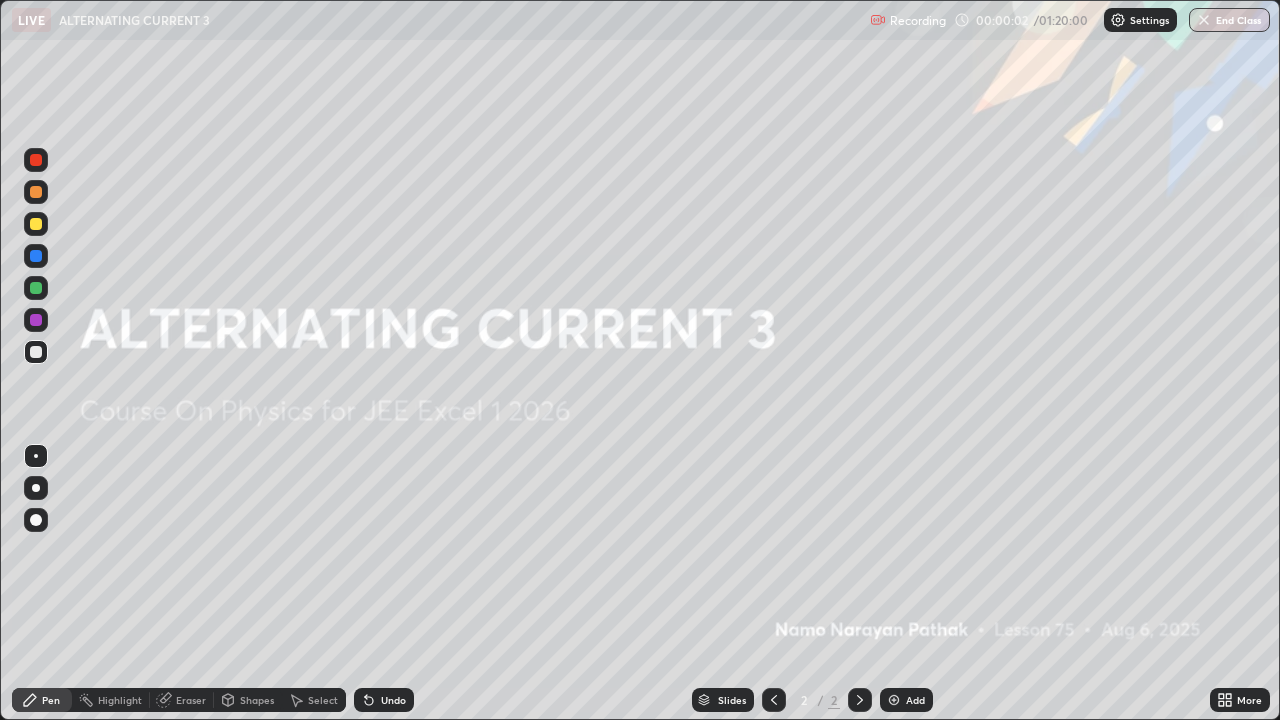 click at bounding box center [894, 700] 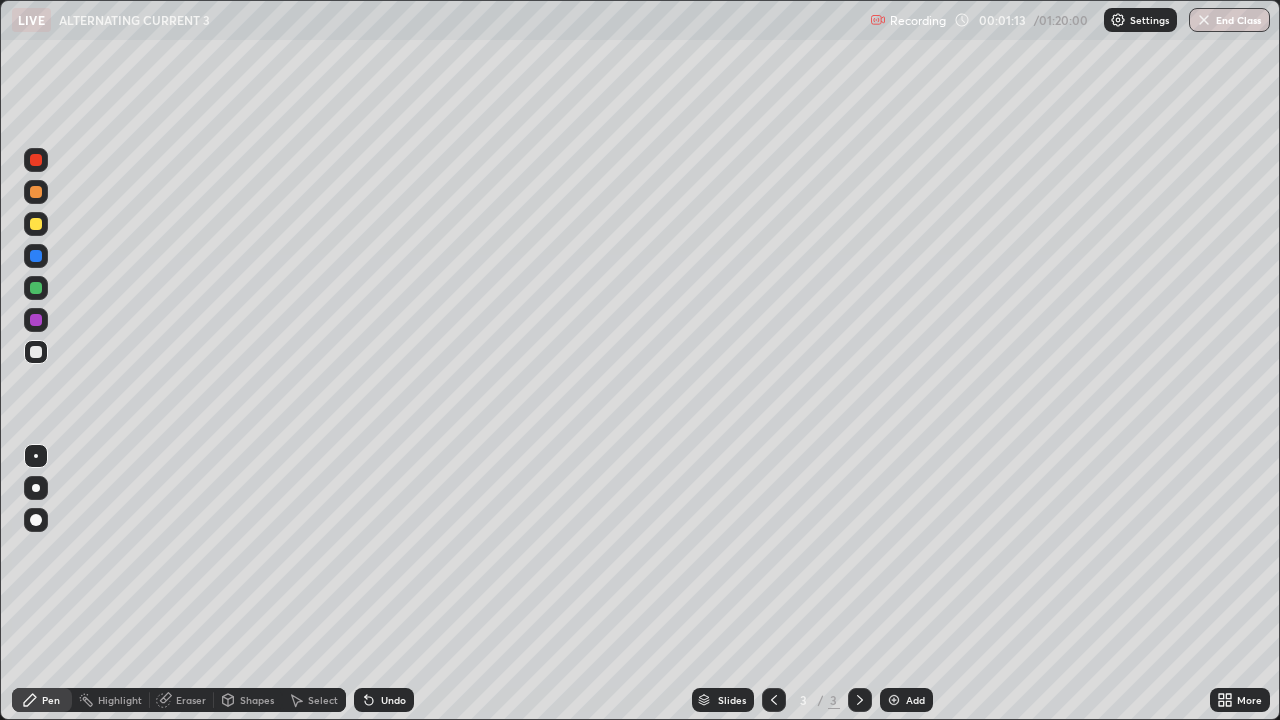 click at bounding box center [36, 192] 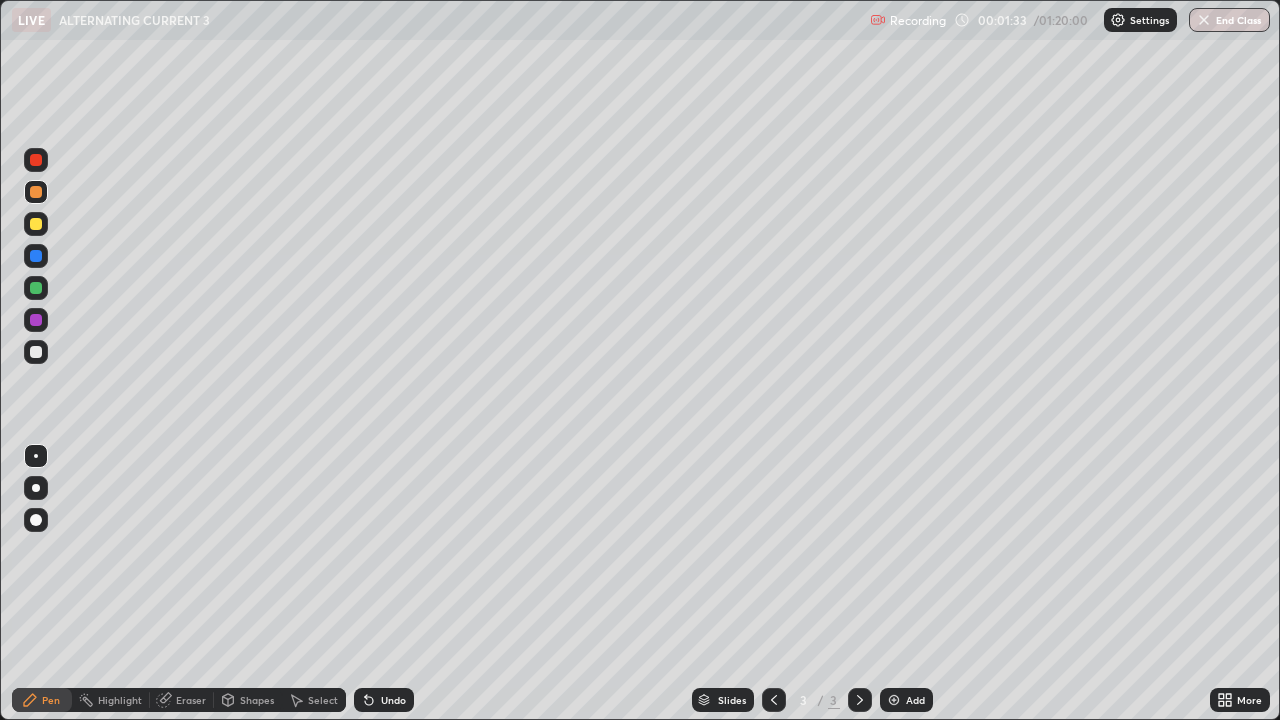click at bounding box center (36, 288) 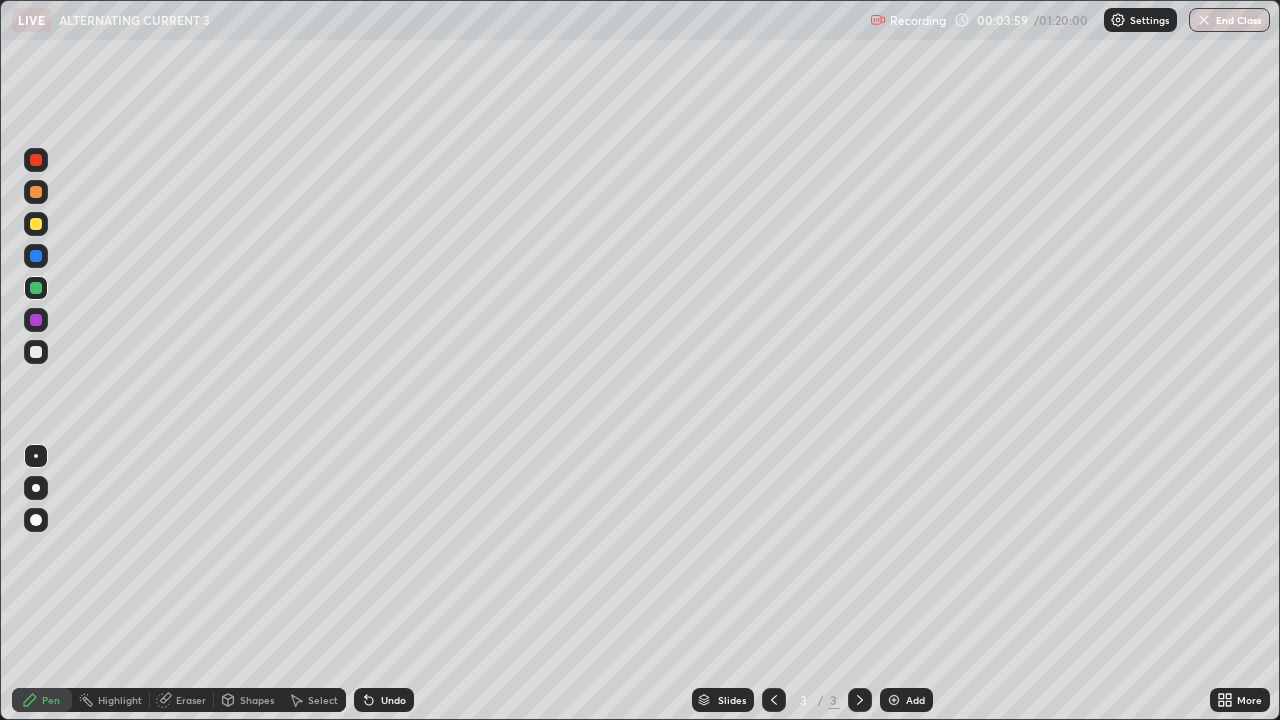 click at bounding box center [36, 256] 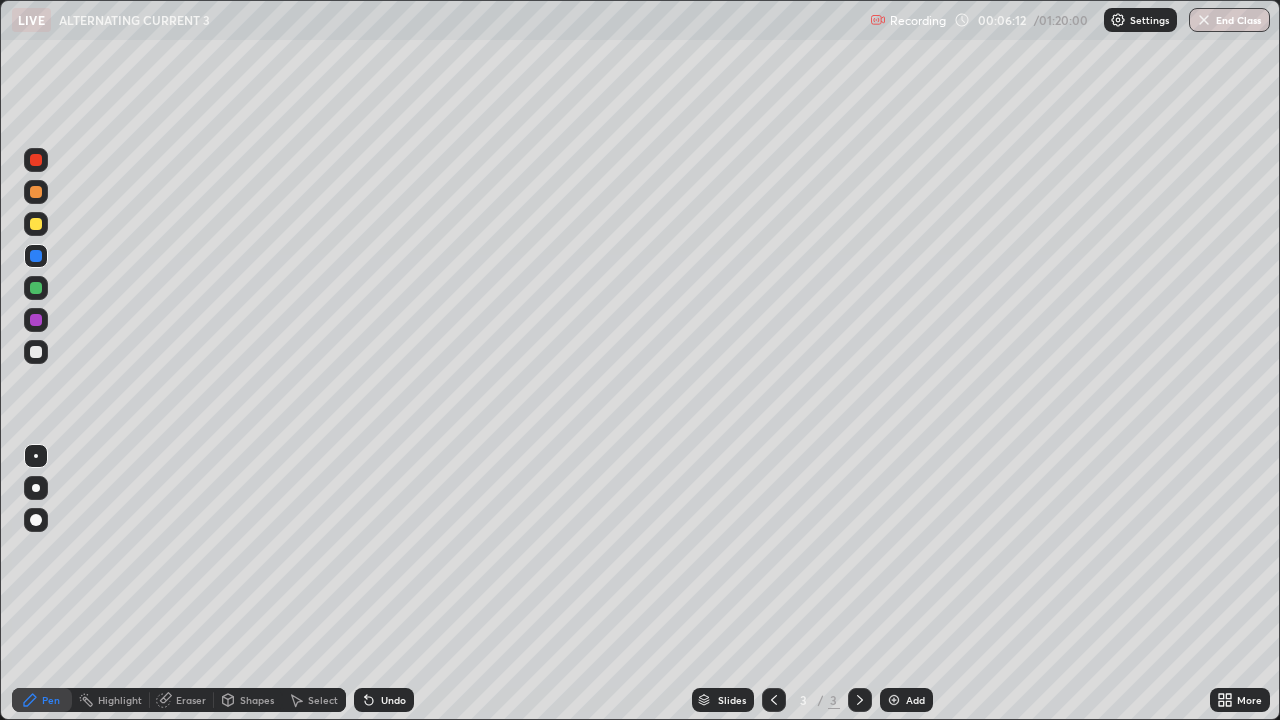 click on "Add" at bounding box center [906, 700] 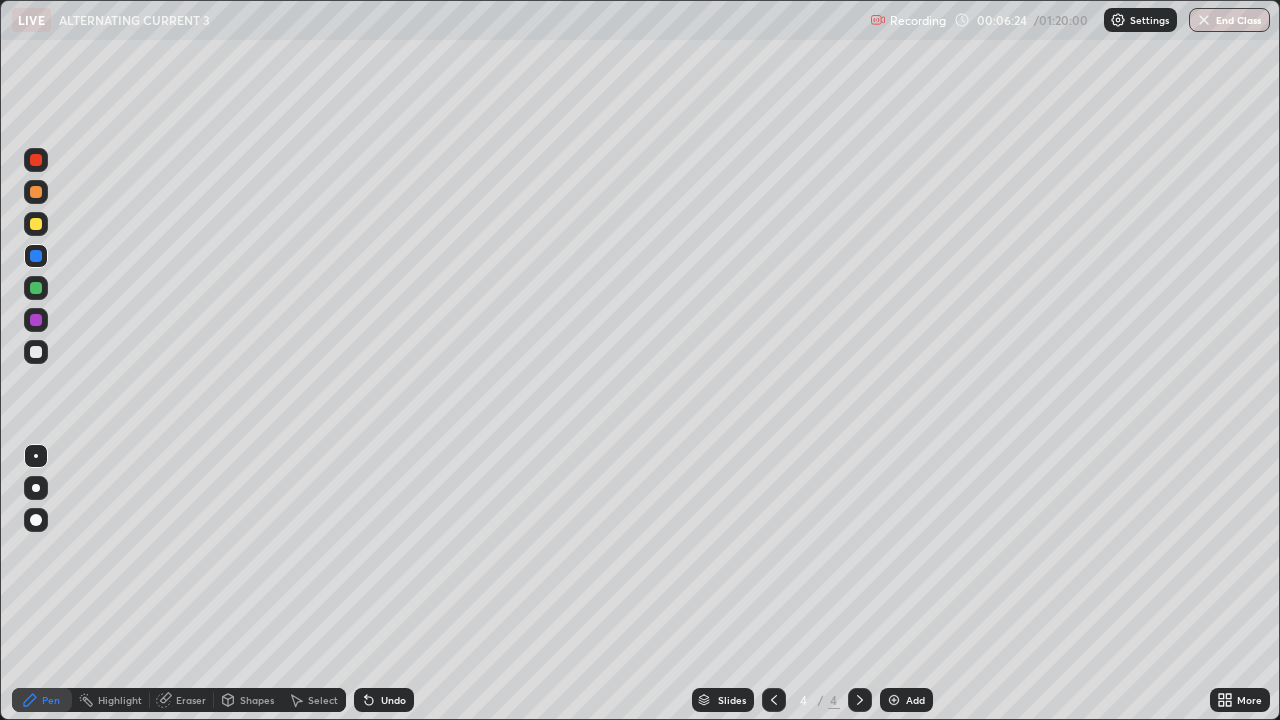 click at bounding box center (36, 192) 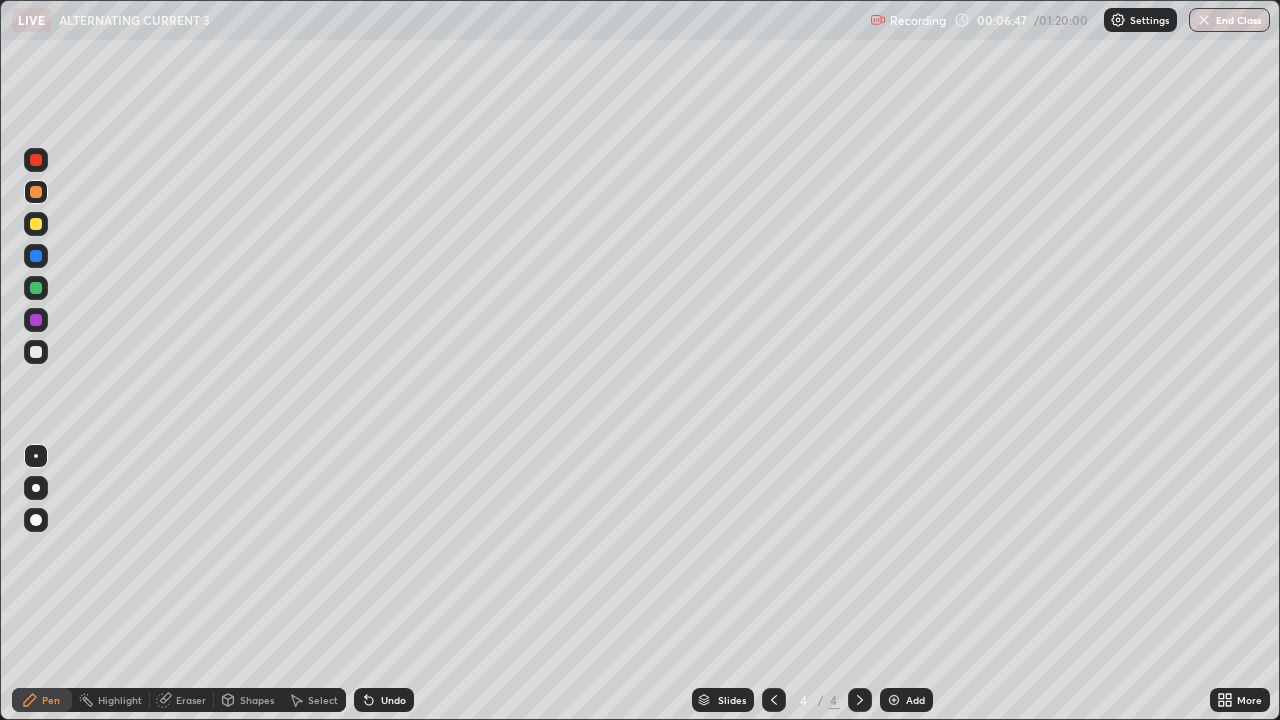 click at bounding box center [36, 320] 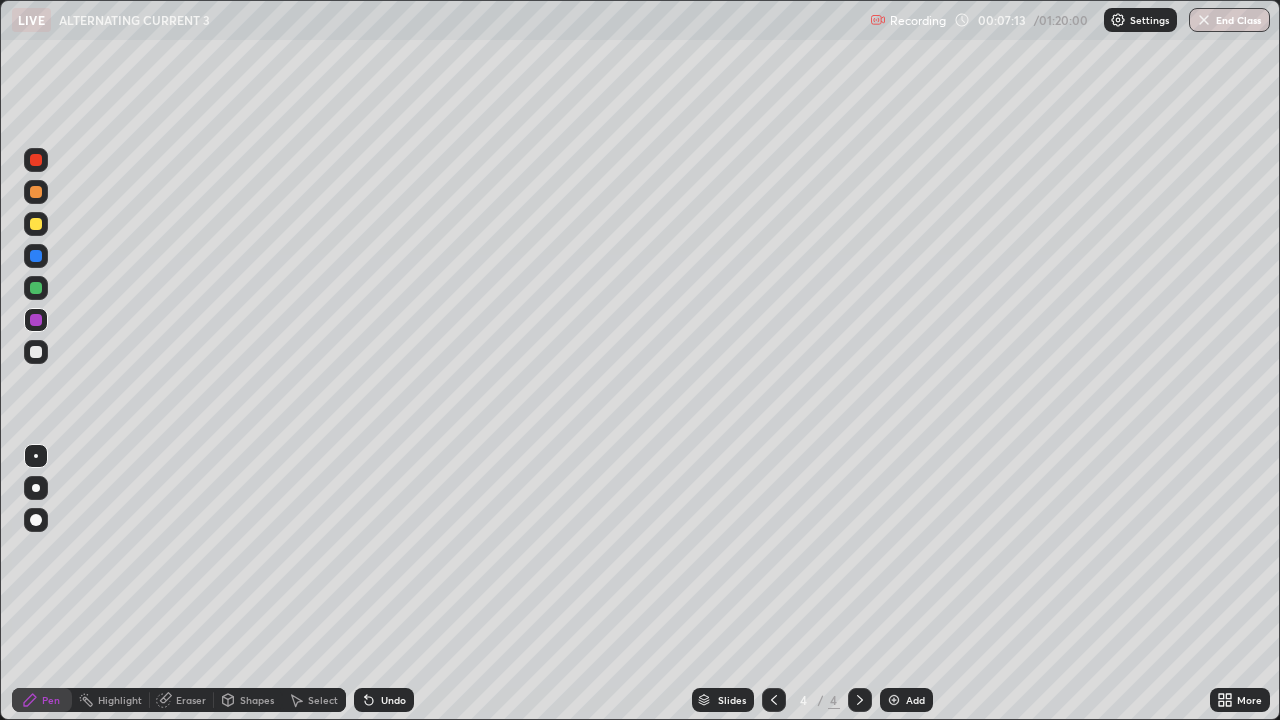 click at bounding box center [36, 192] 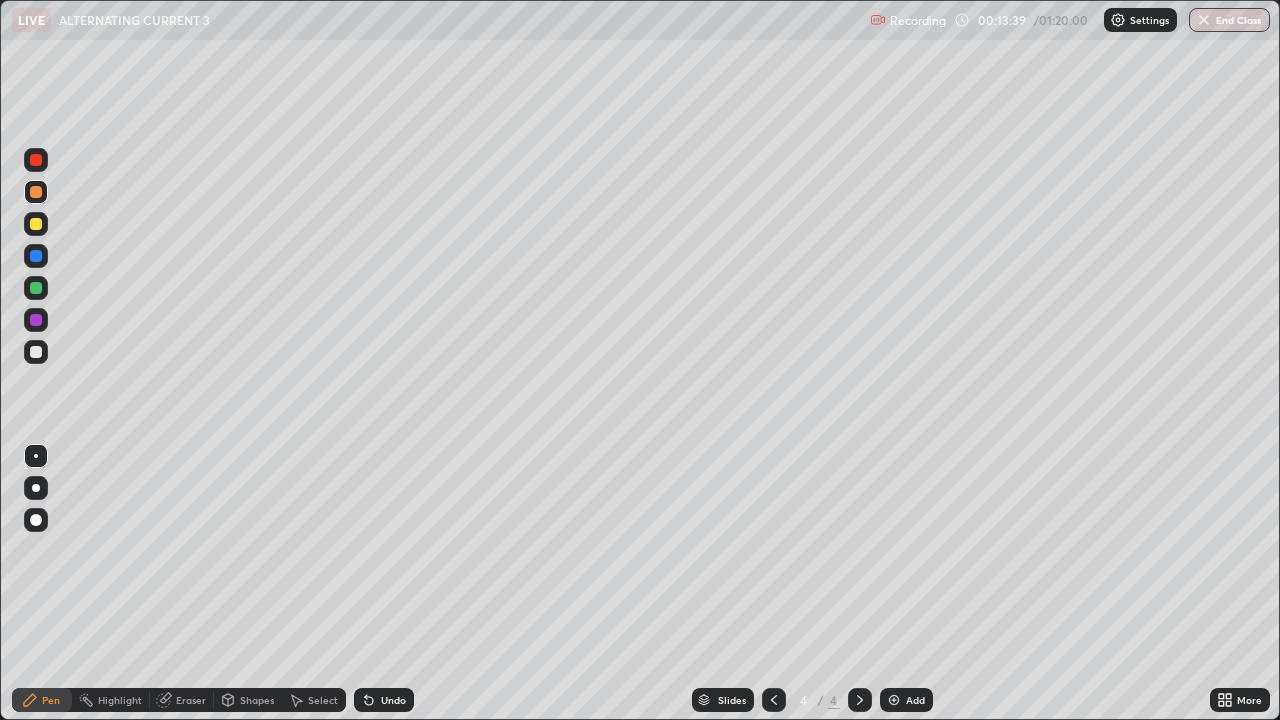 click on "Add" at bounding box center [906, 700] 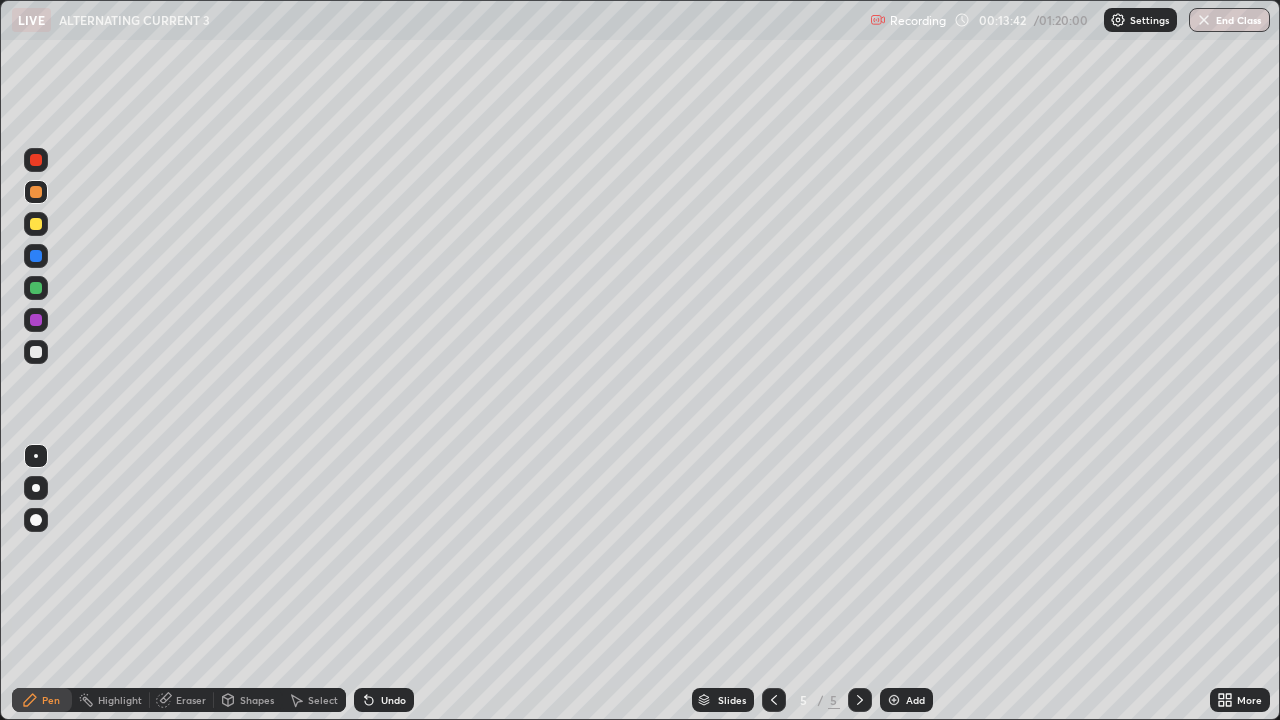 click at bounding box center [36, 192] 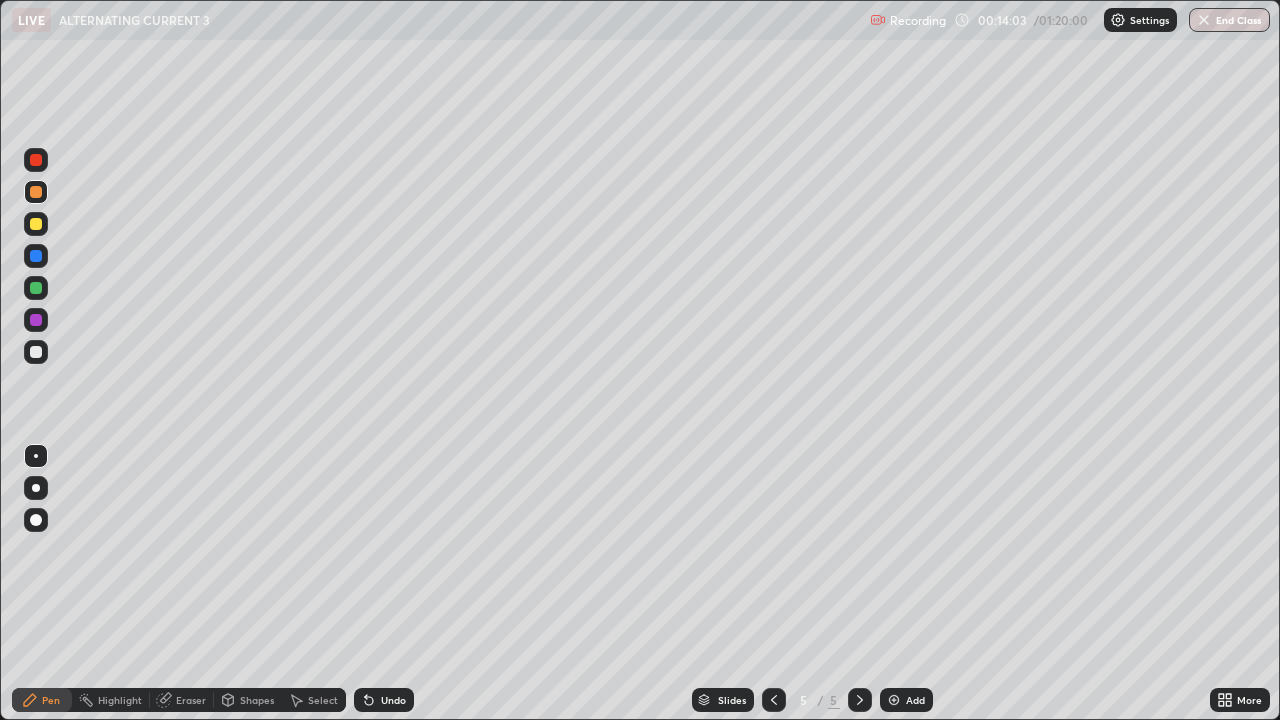 click at bounding box center (36, 256) 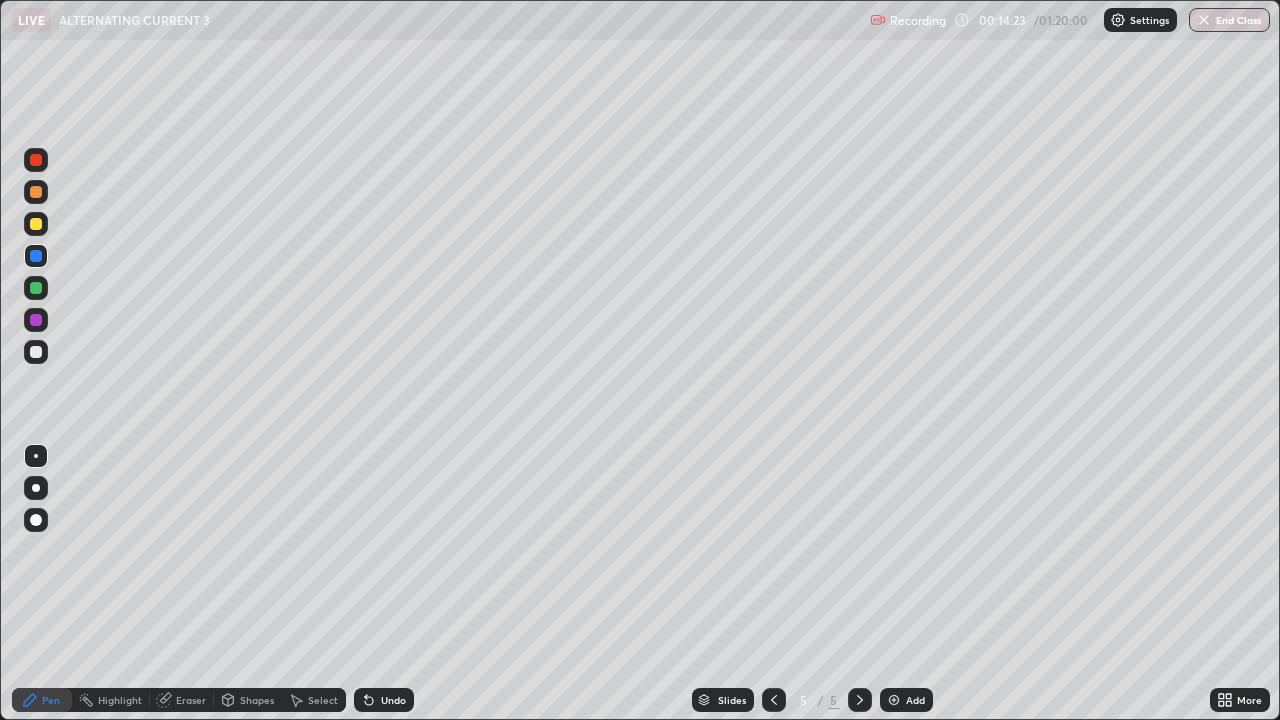 click 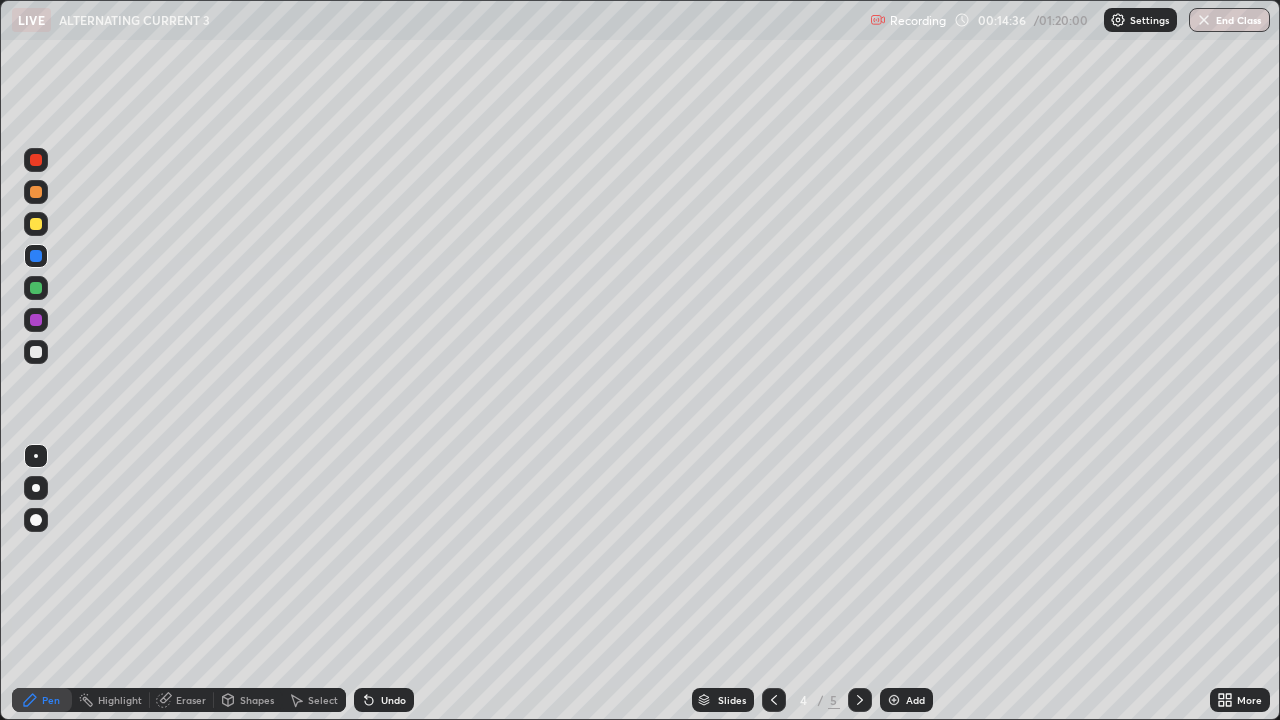 click 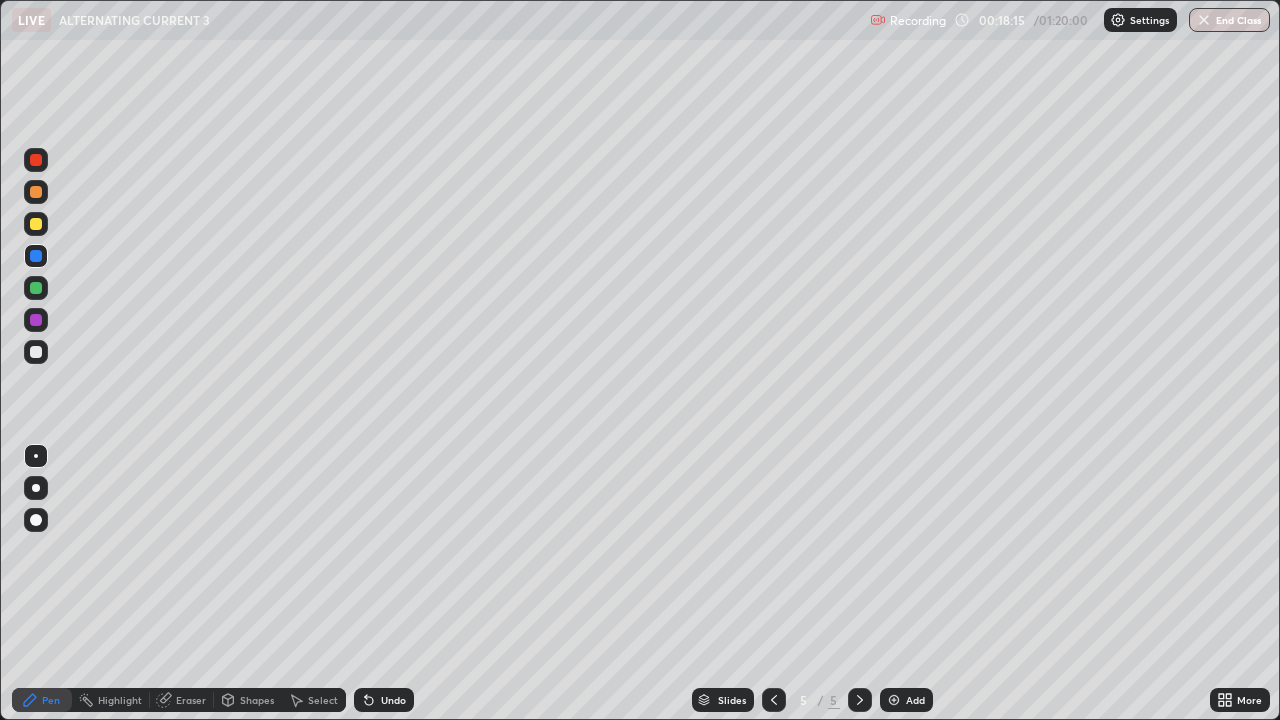 click at bounding box center [894, 700] 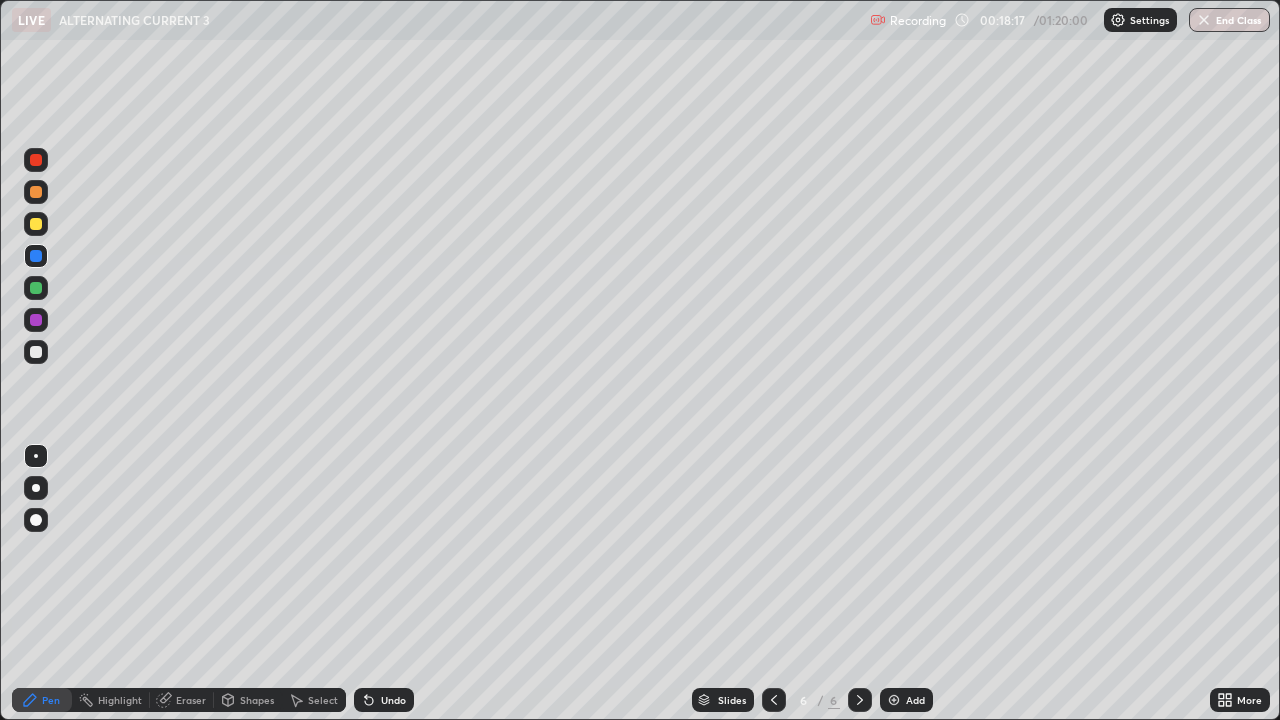 click at bounding box center [36, 192] 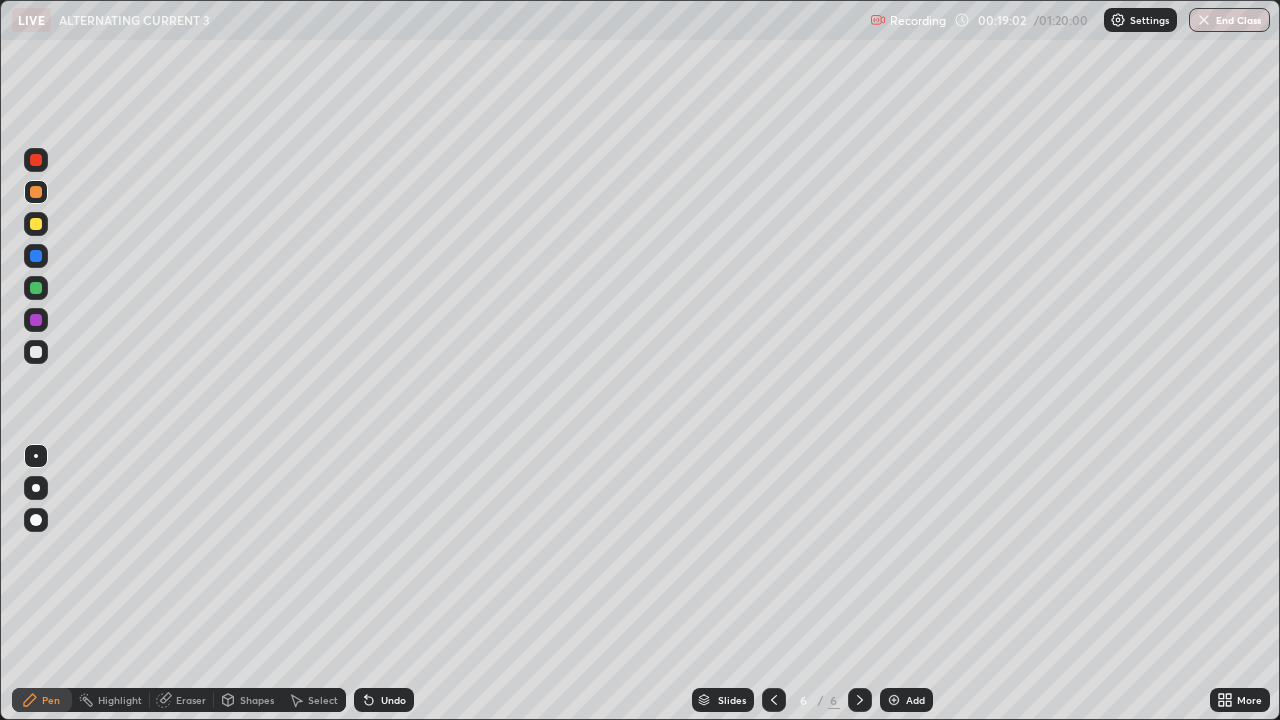 click at bounding box center (36, 320) 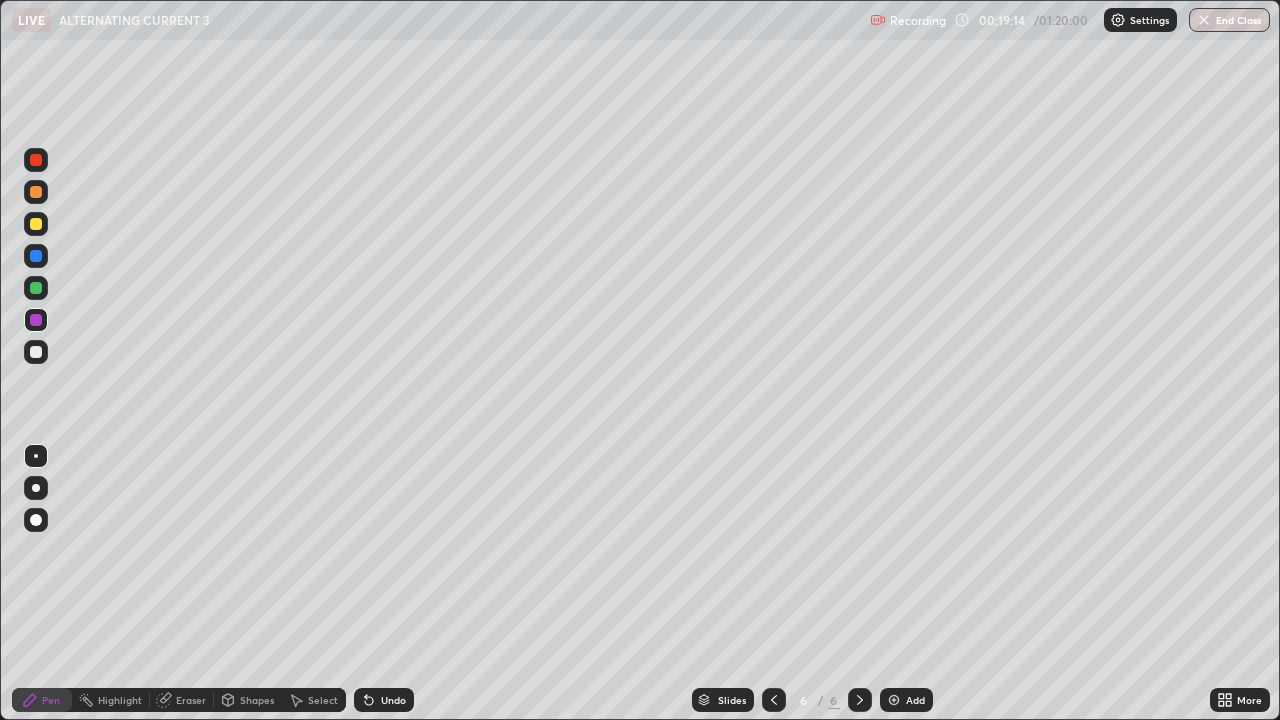 click at bounding box center (36, 192) 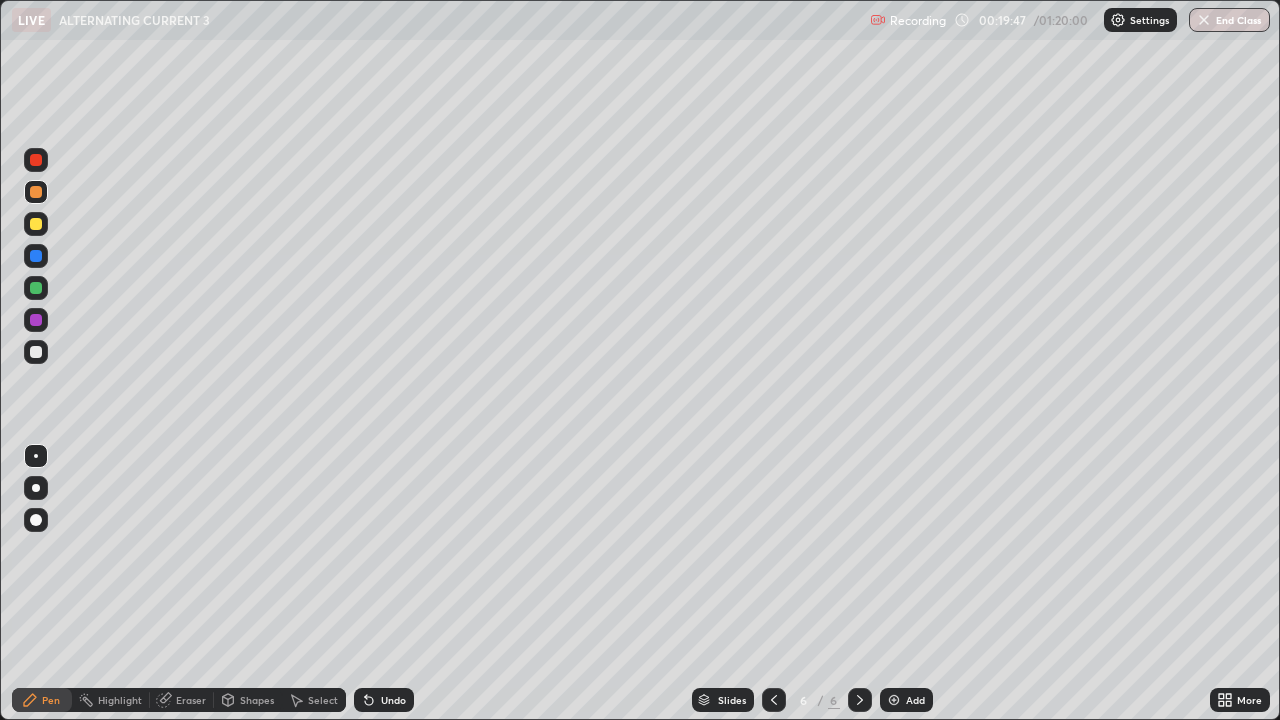 click at bounding box center (36, 256) 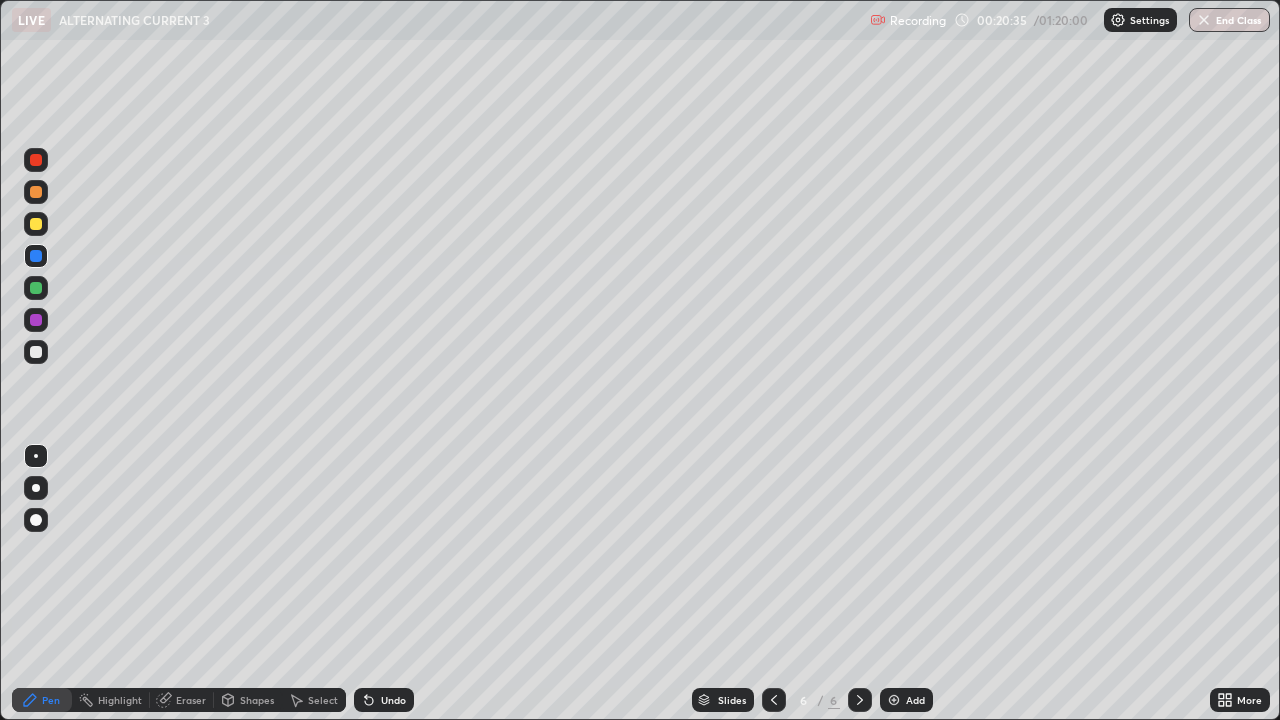click at bounding box center (36, 192) 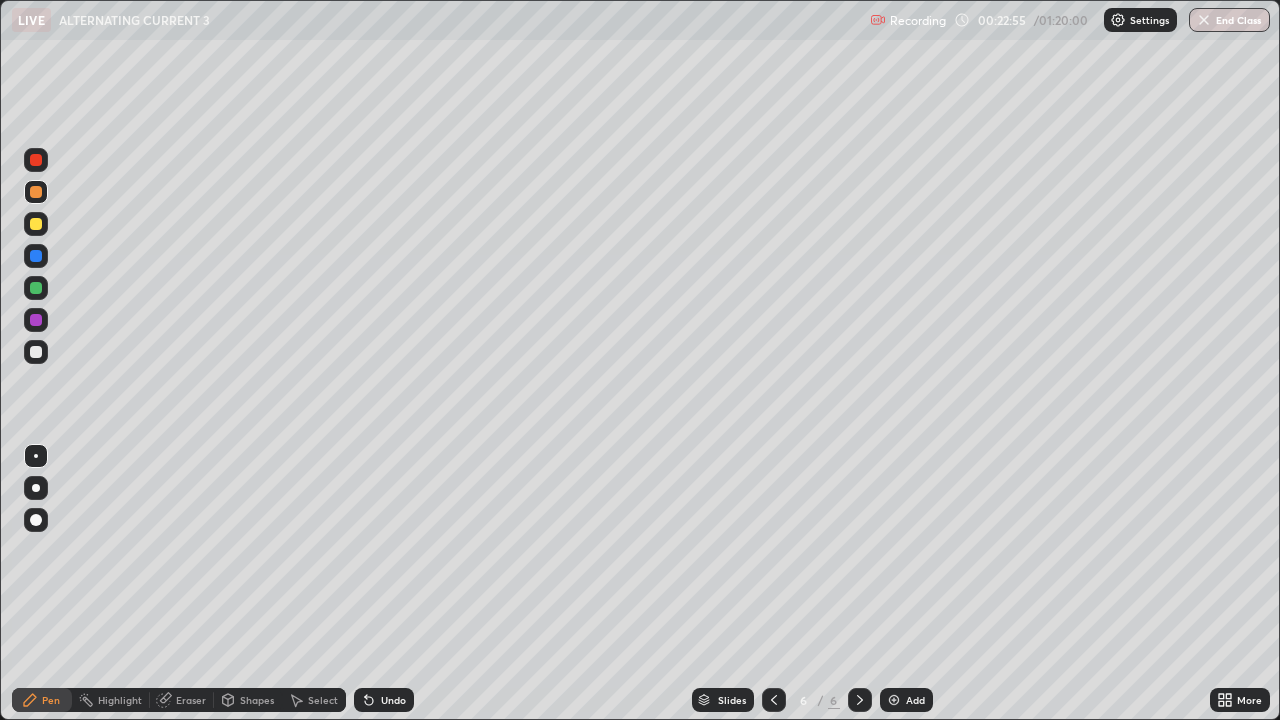 click on "Add" at bounding box center (906, 700) 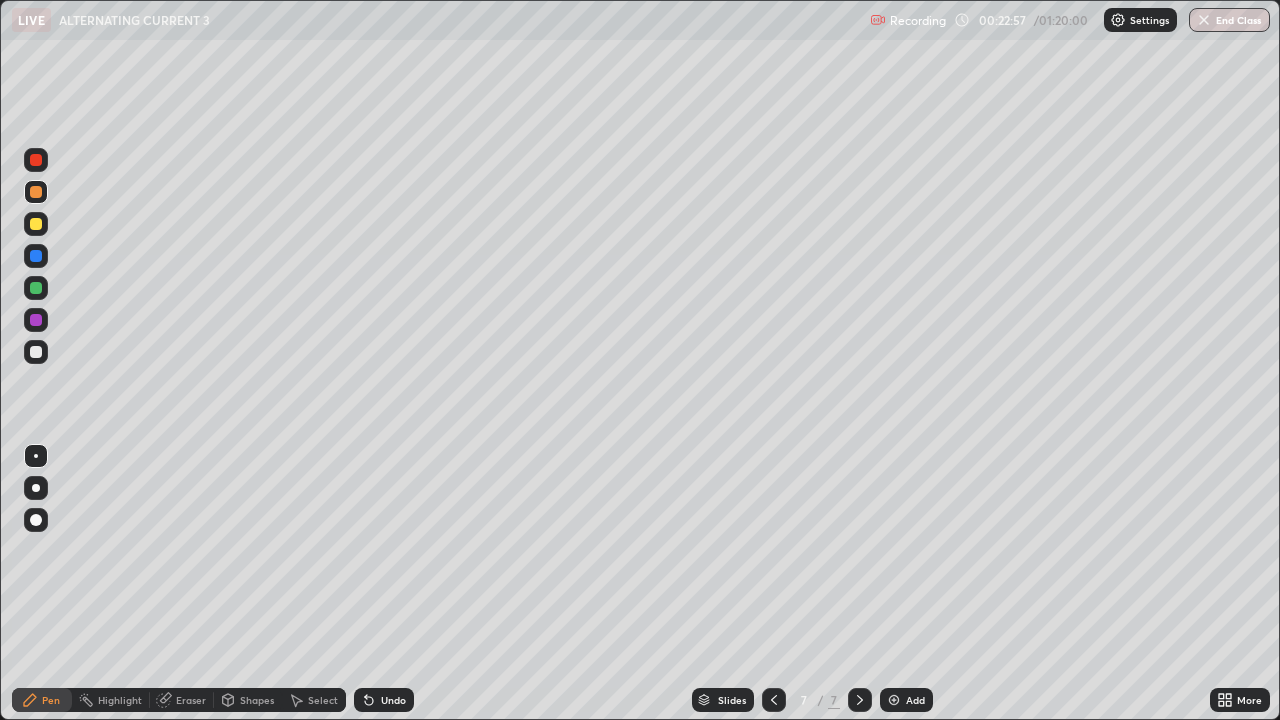 click at bounding box center (36, 256) 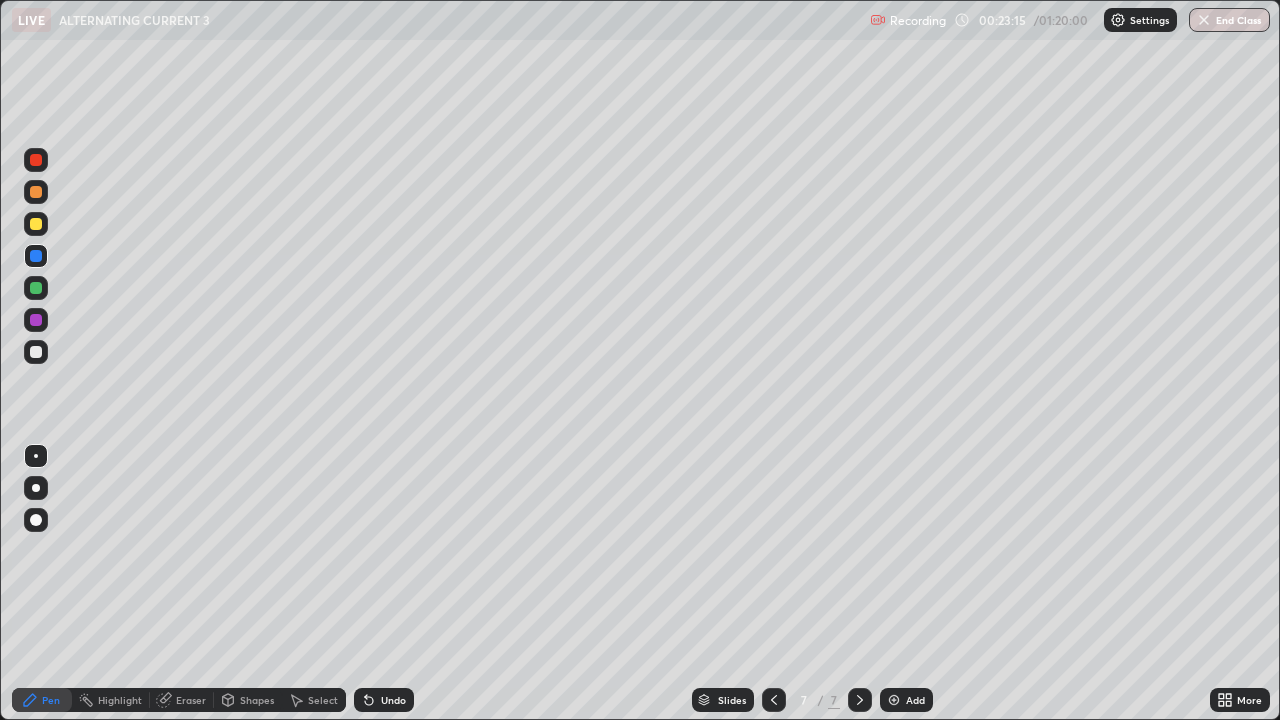click at bounding box center [36, 192] 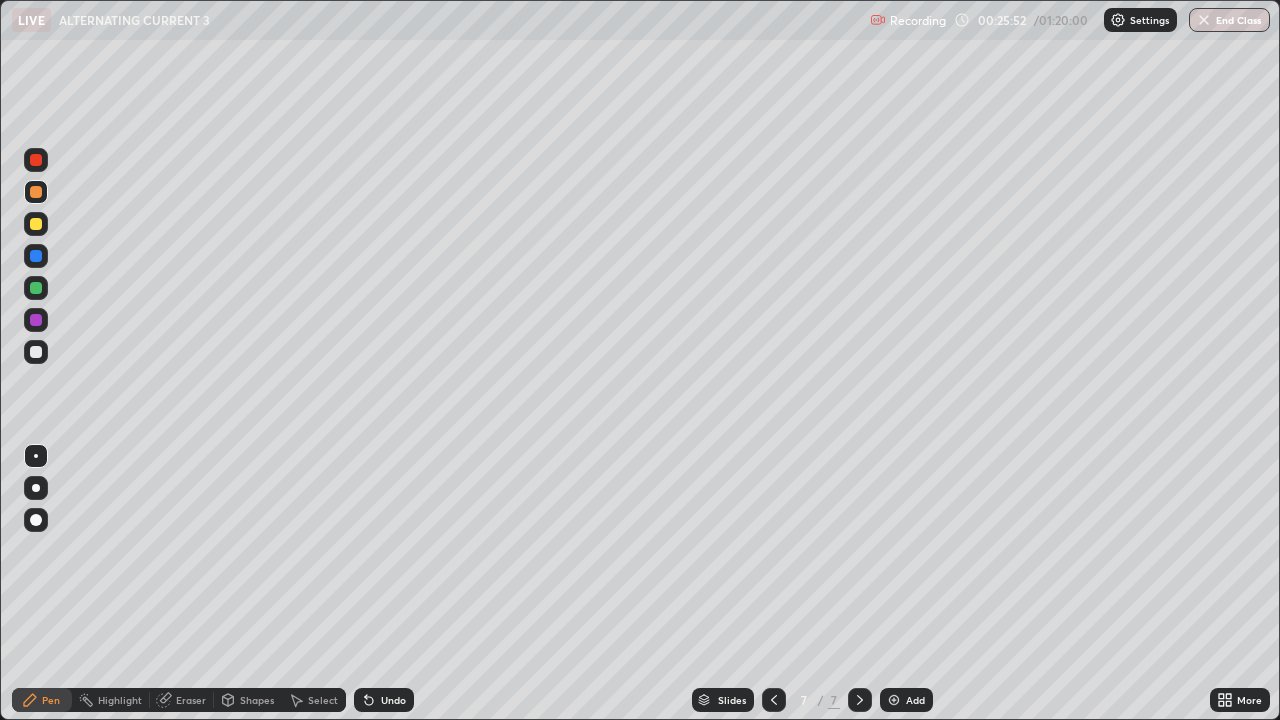 click at bounding box center (894, 700) 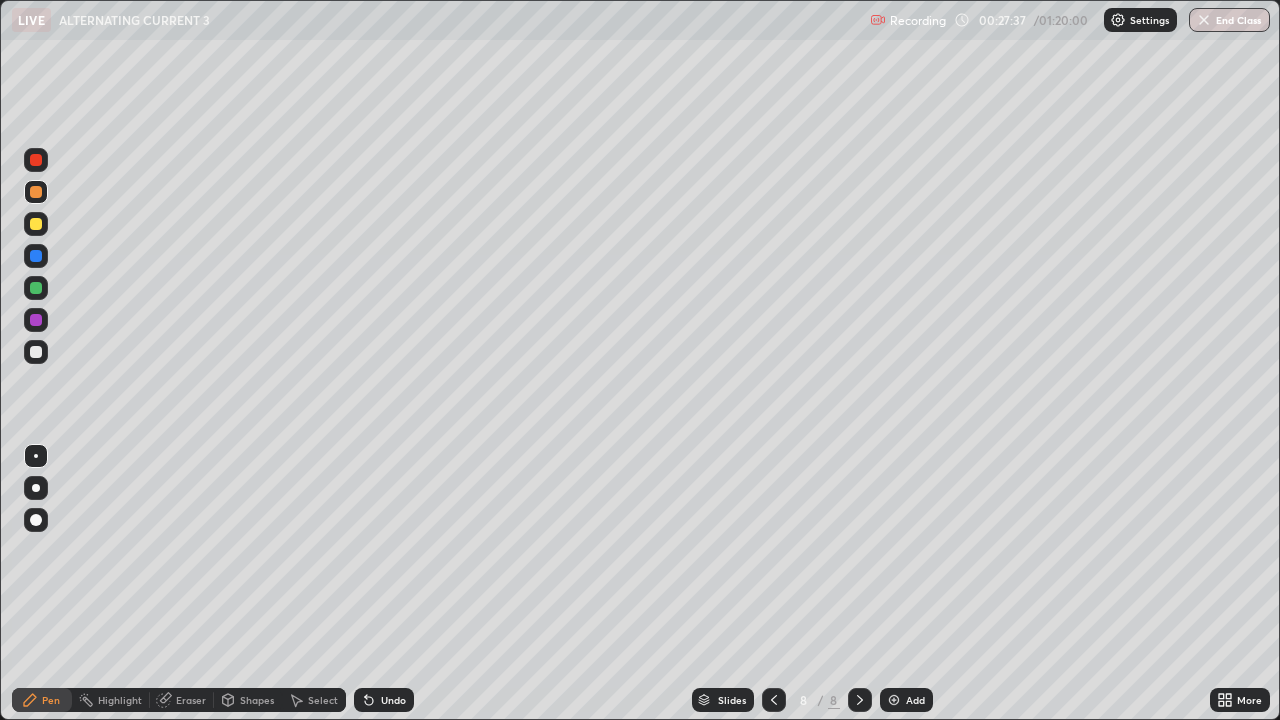 click 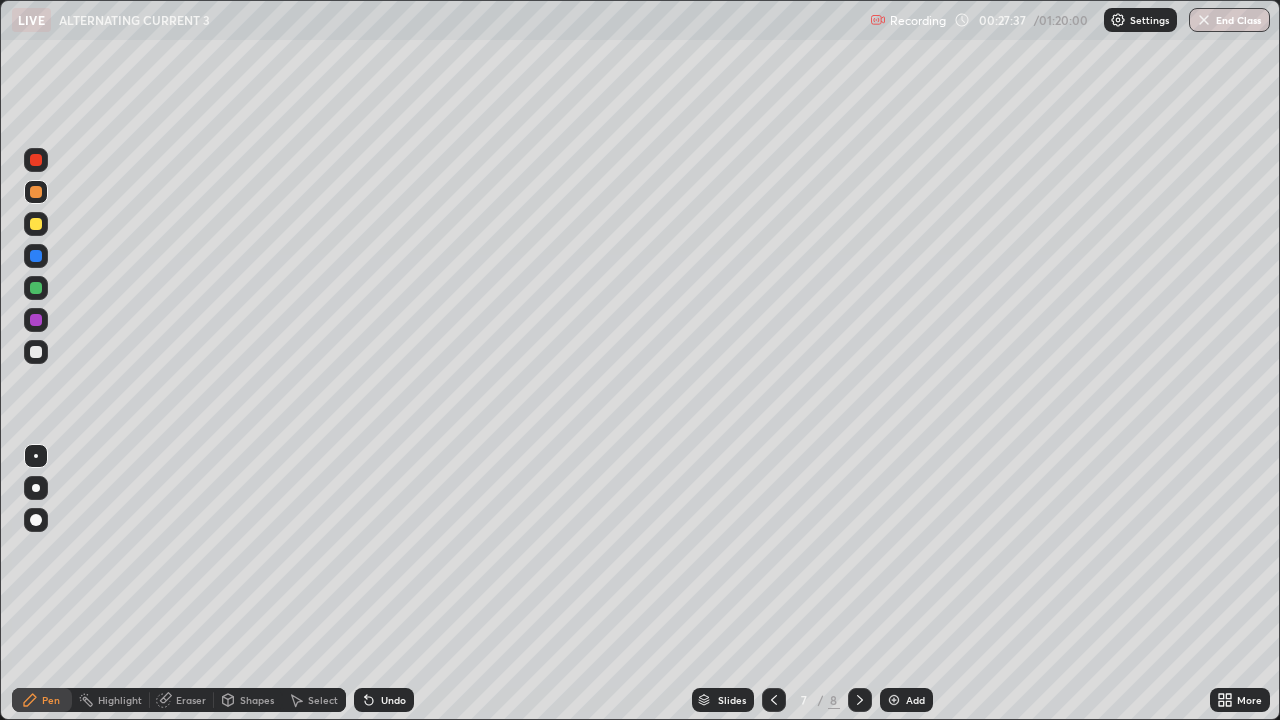 click 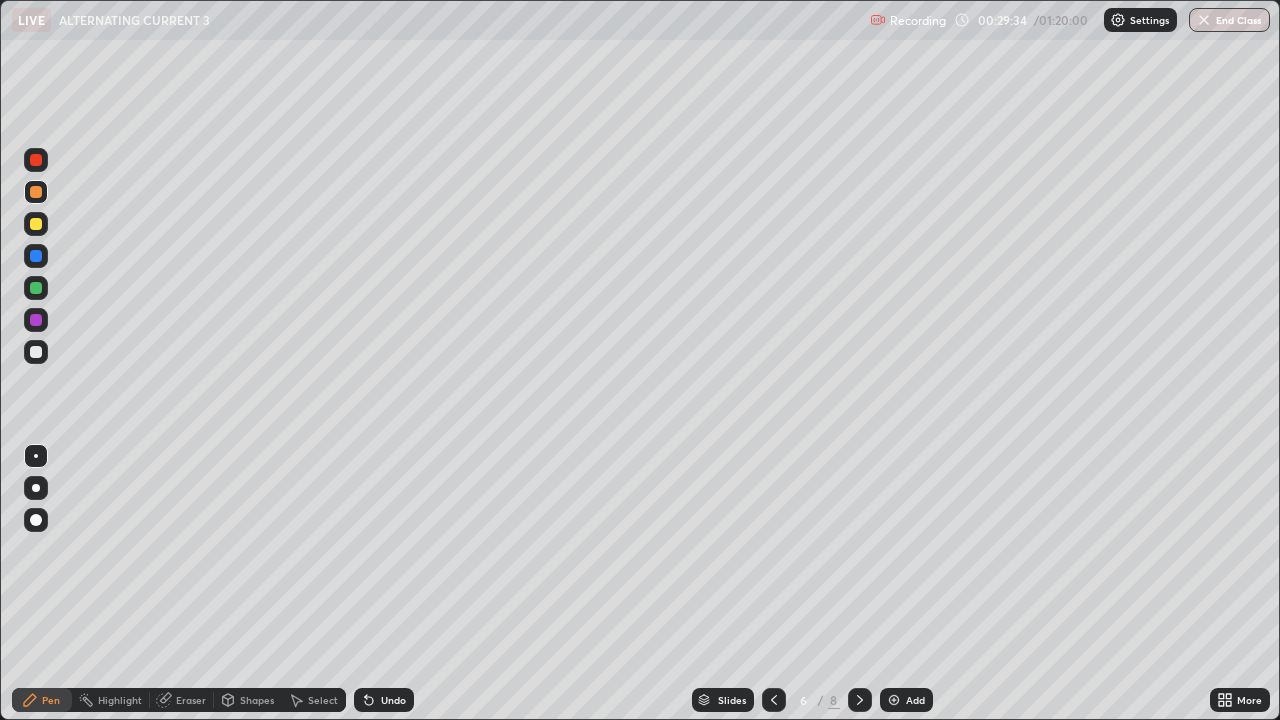 click 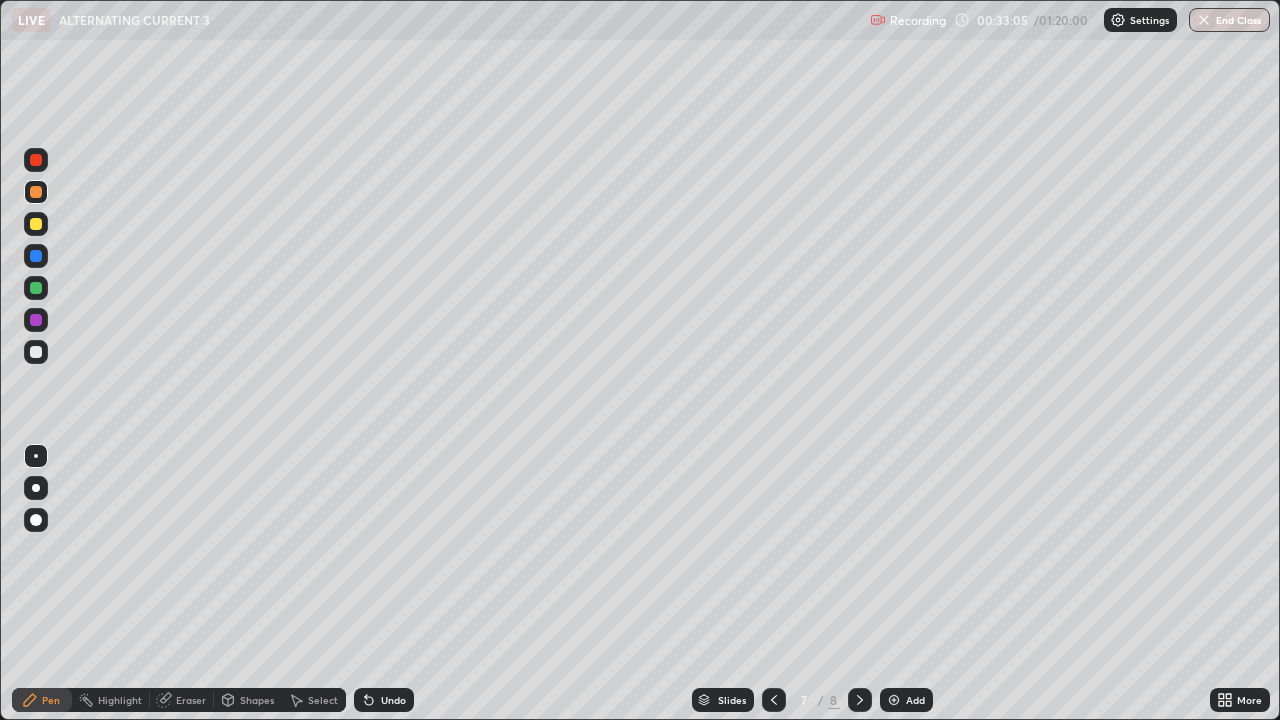click 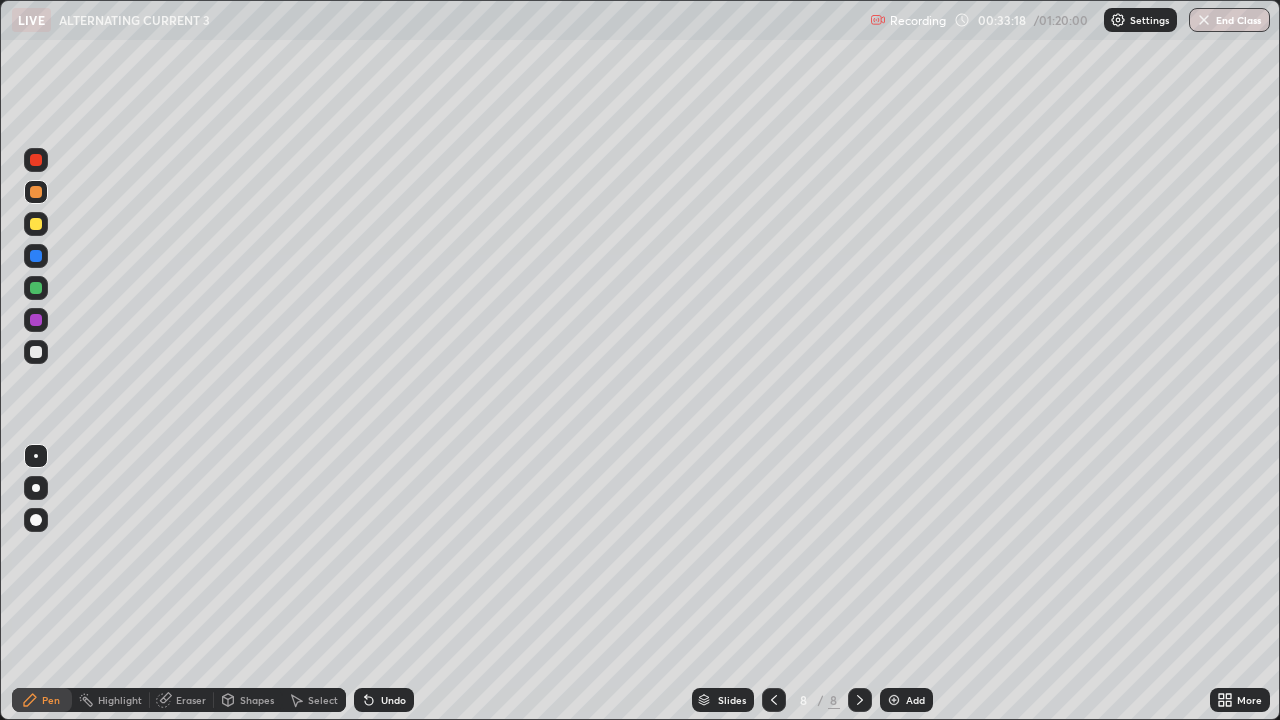 click 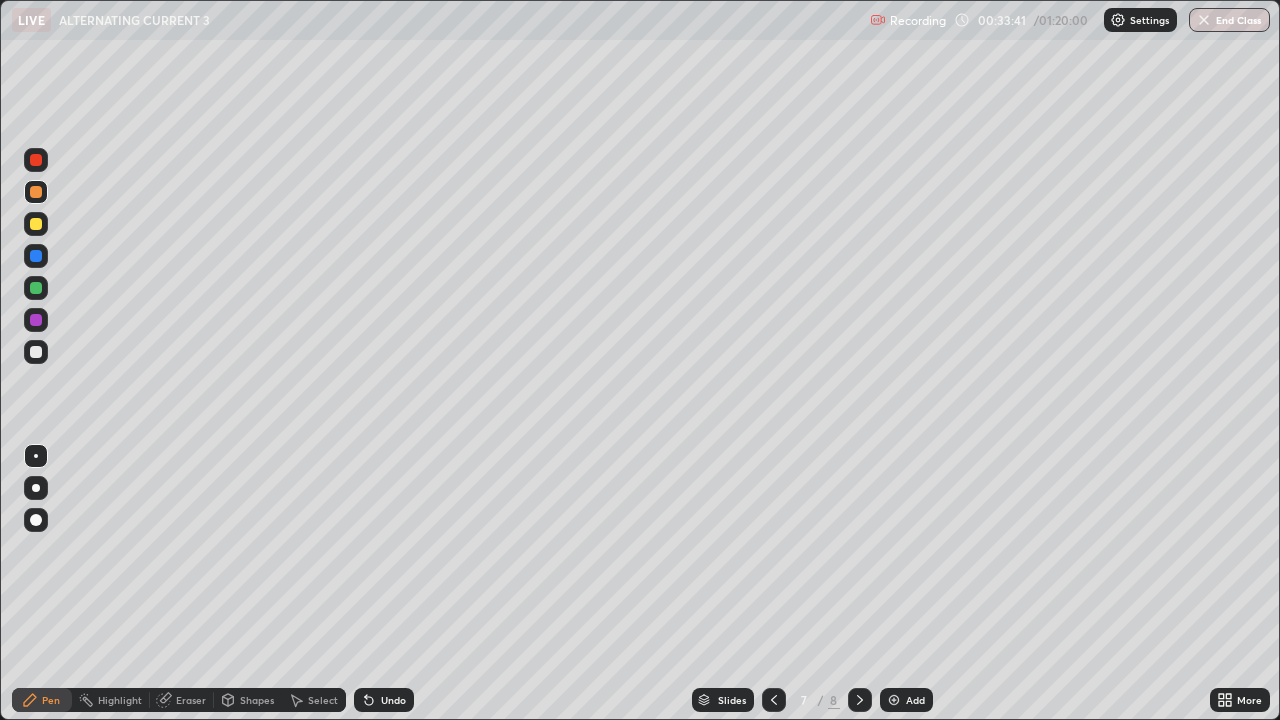 click at bounding box center [860, 700] 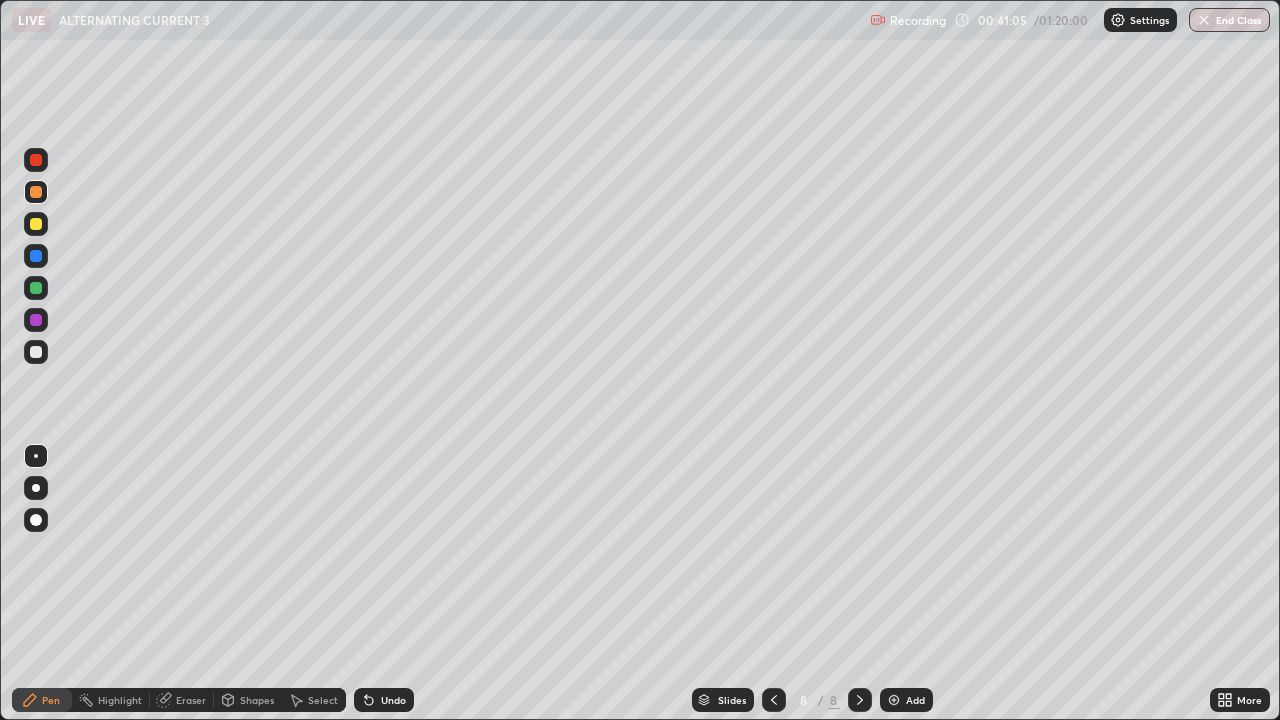 click at bounding box center (894, 700) 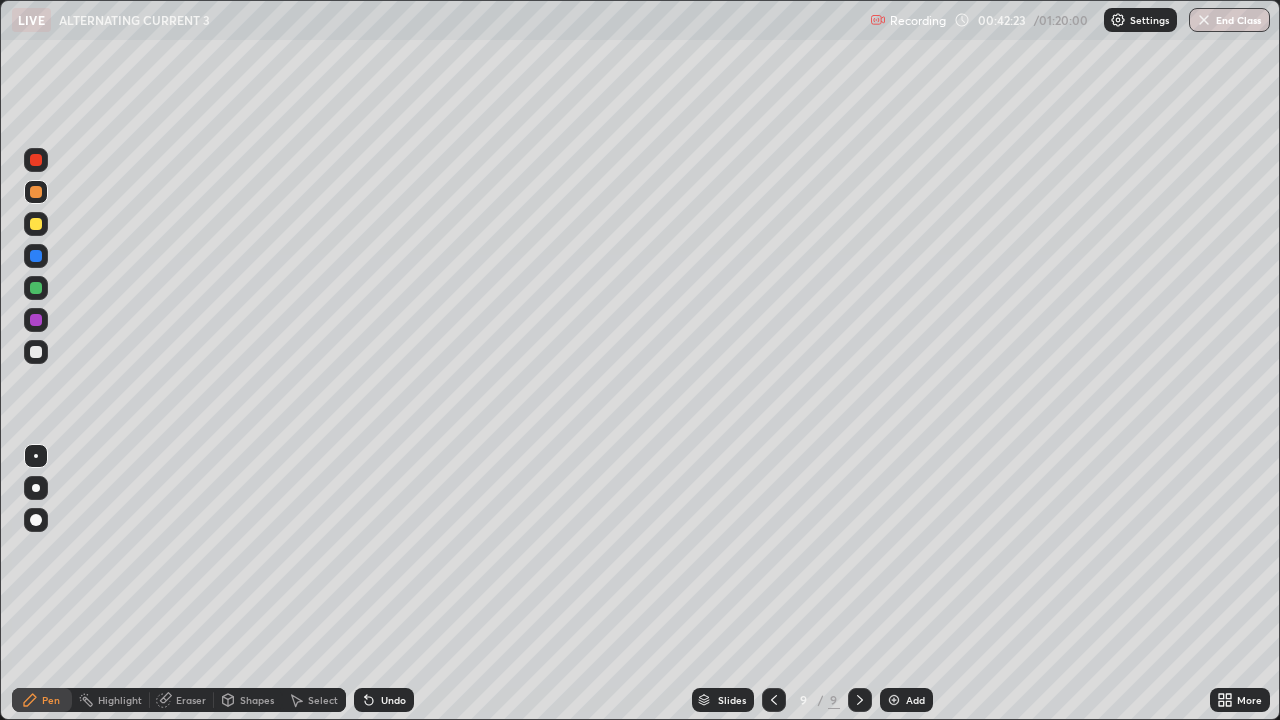 click on "Eraser" at bounding box center (191, 700) 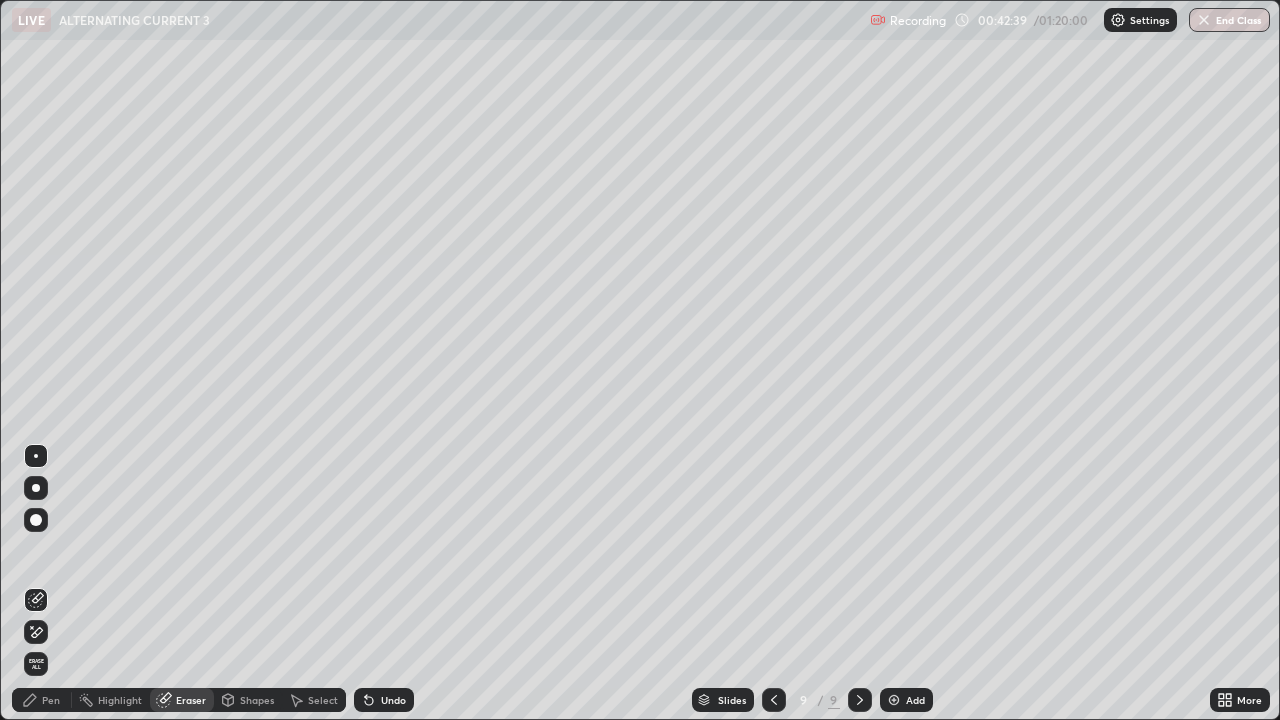 click on "Pen" at bounding box center [51, 700] 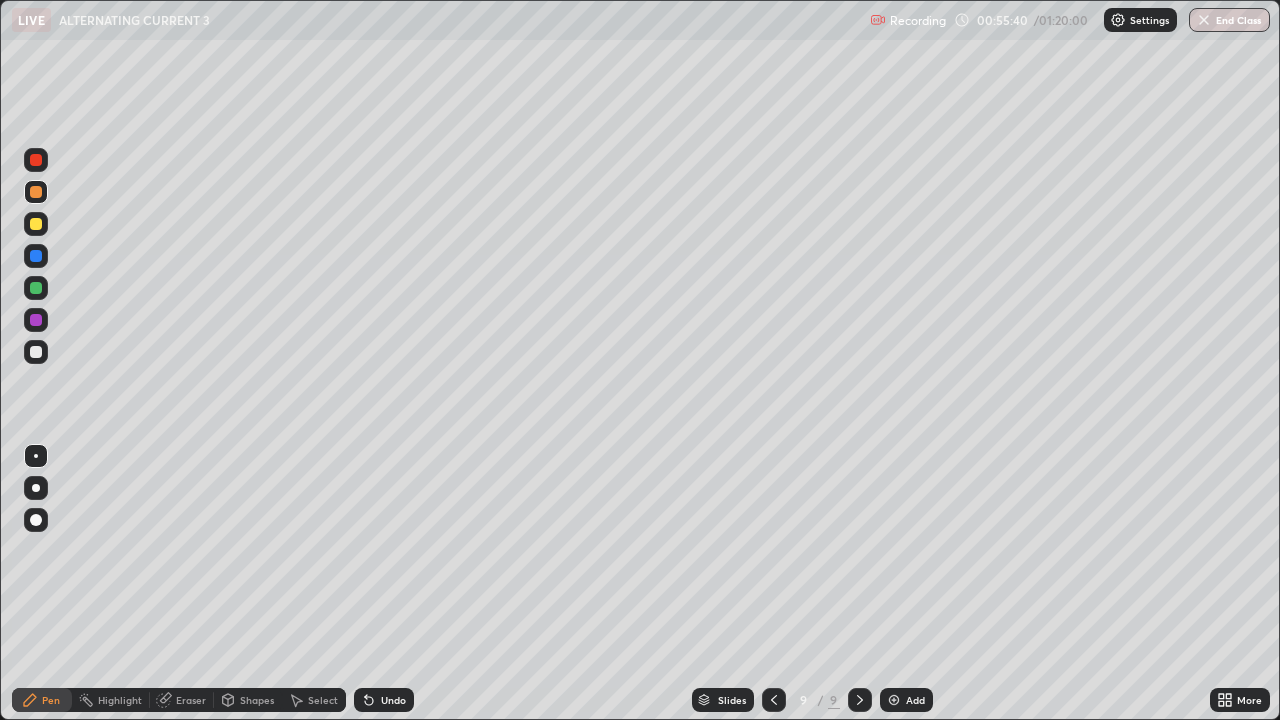 click at bounding box center (894, 700) 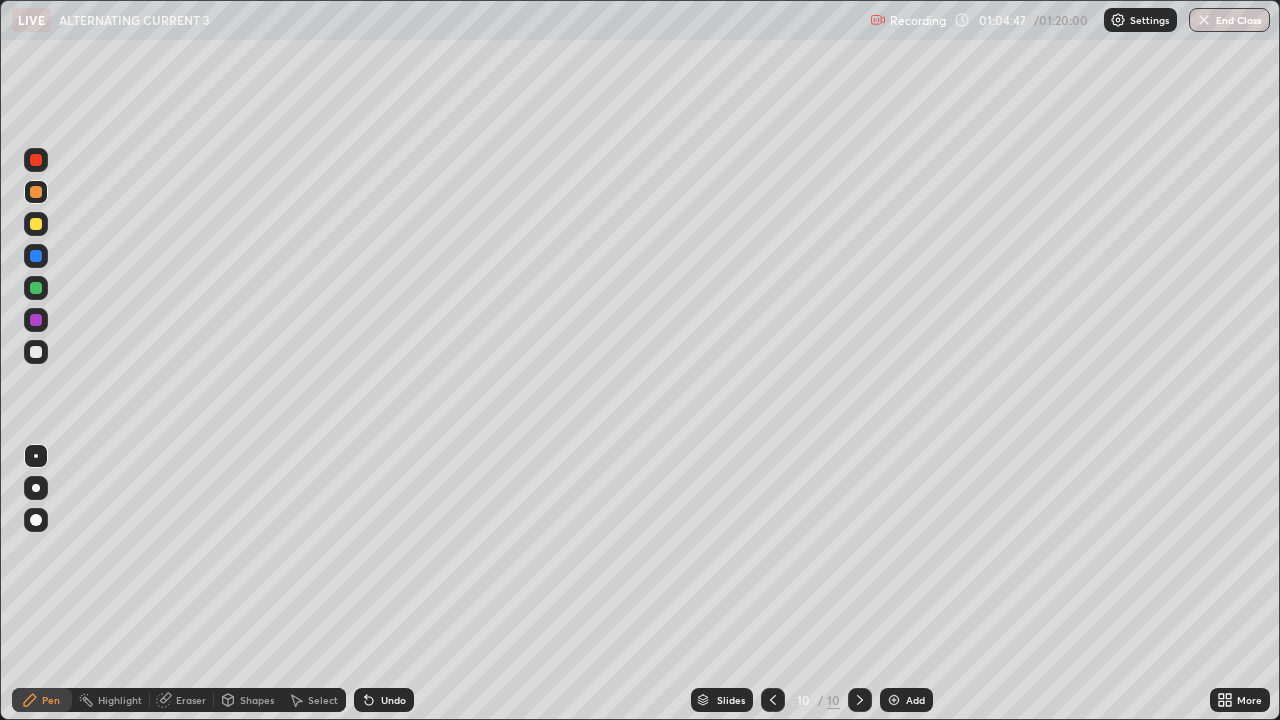 click at bounding box center (860, 700) 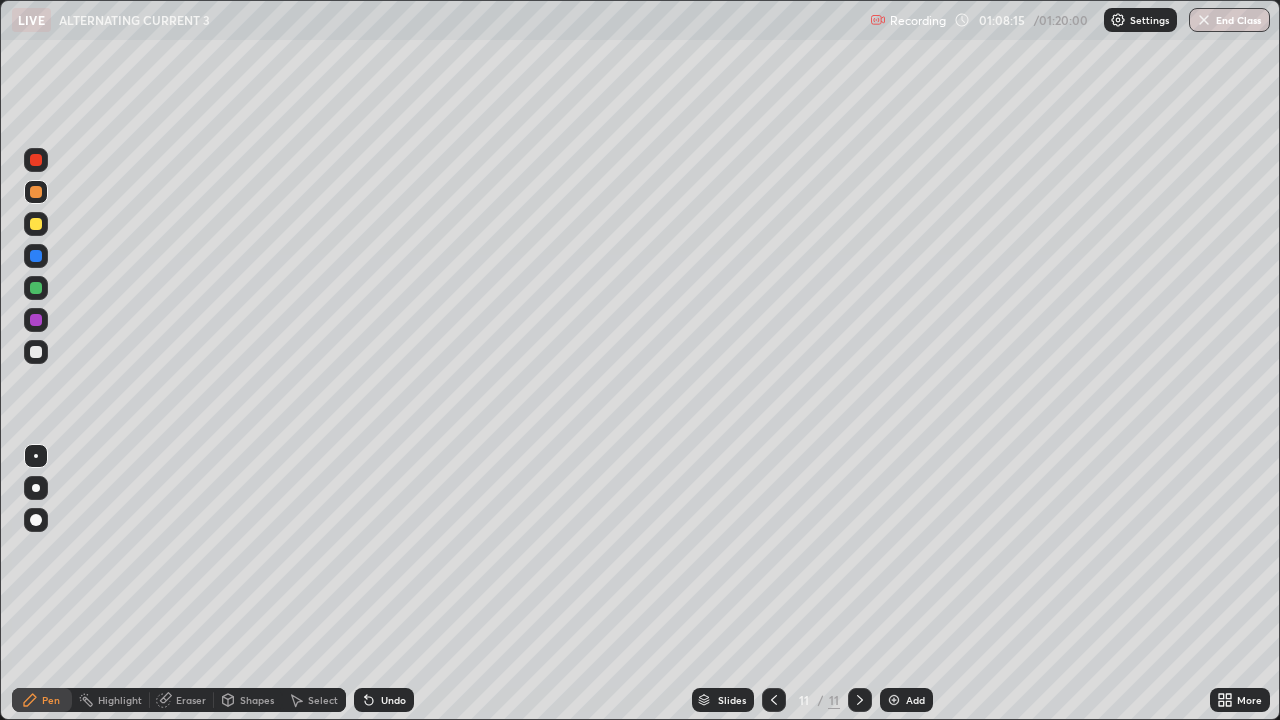 click on "End Class" at bounding box center [1229, 20] 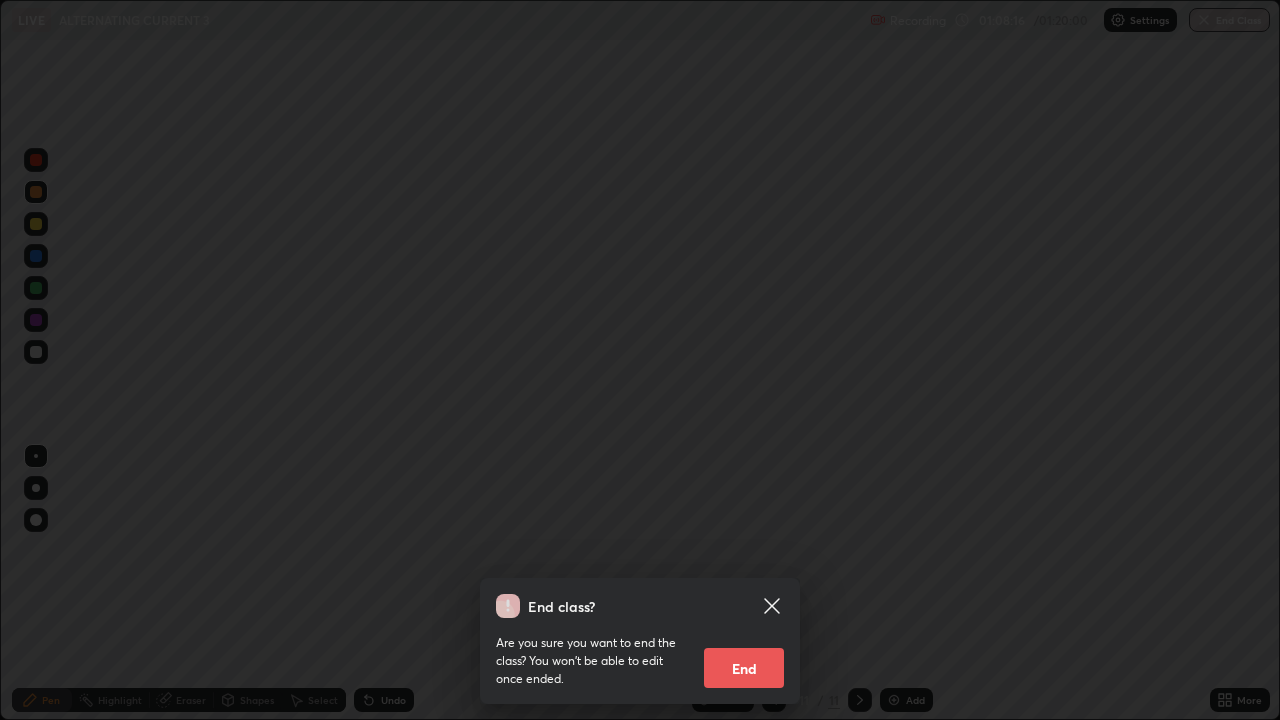 click on "End" at bounding box center (744, 668) 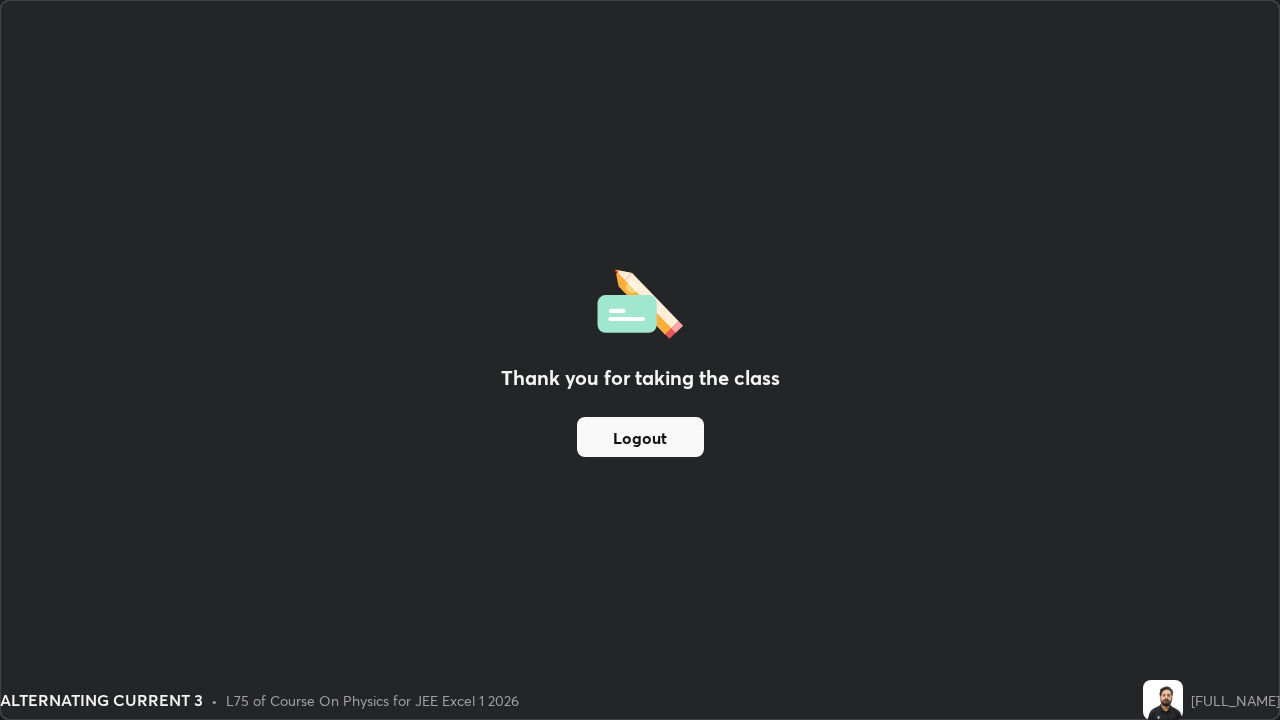 click on "Logout" at bounding box center (640, 437) 